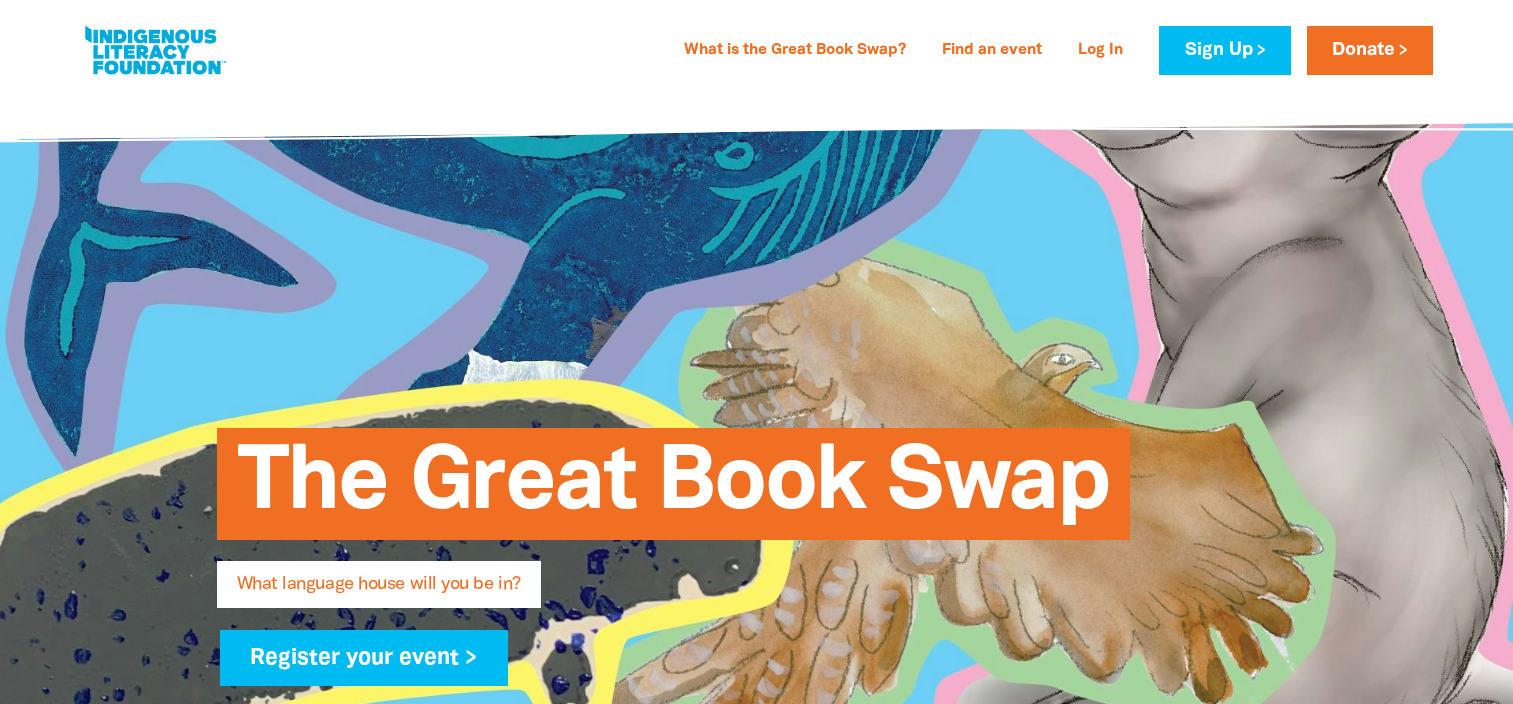 scroll, scrollTop: 252, scrollLeft: 0, axis: vertical 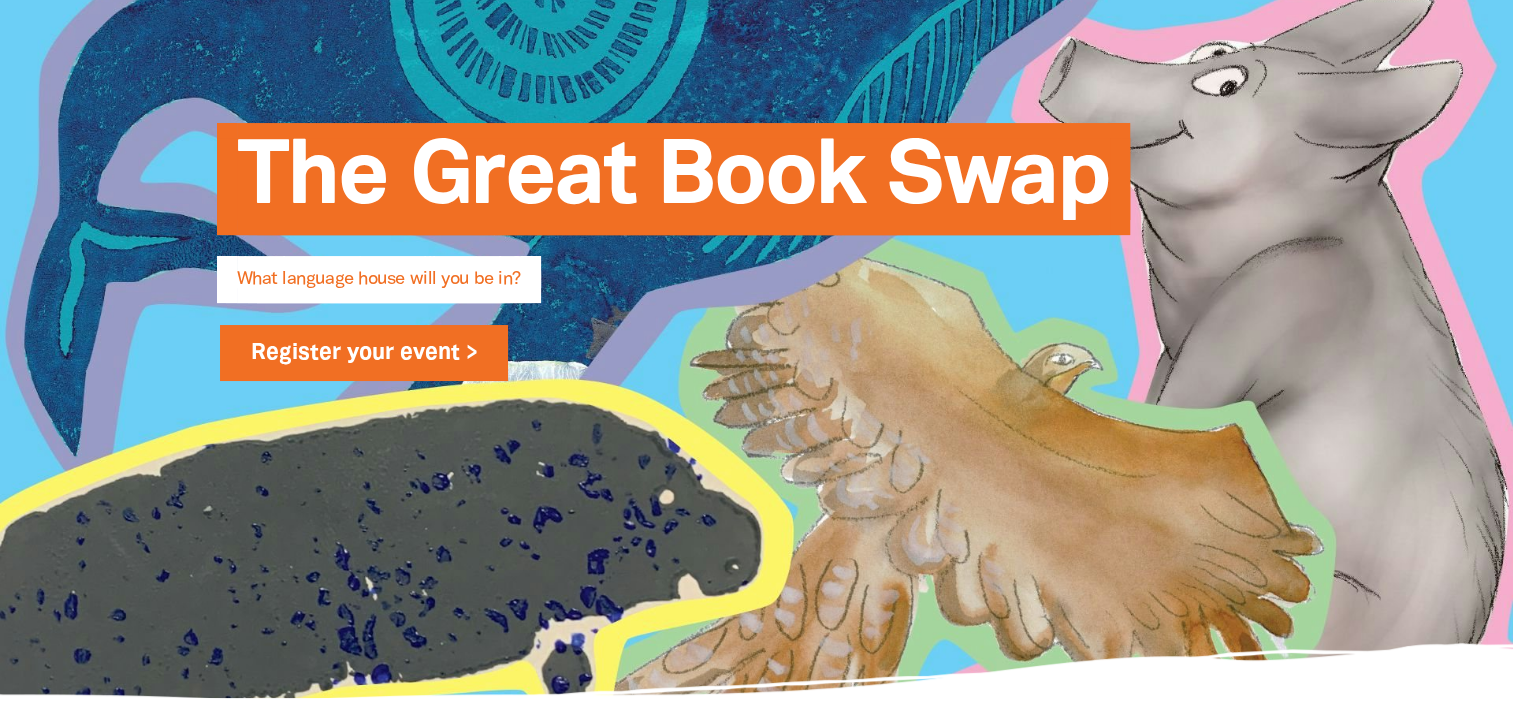 click on "Register your event >" at bounding box center (364, 353) 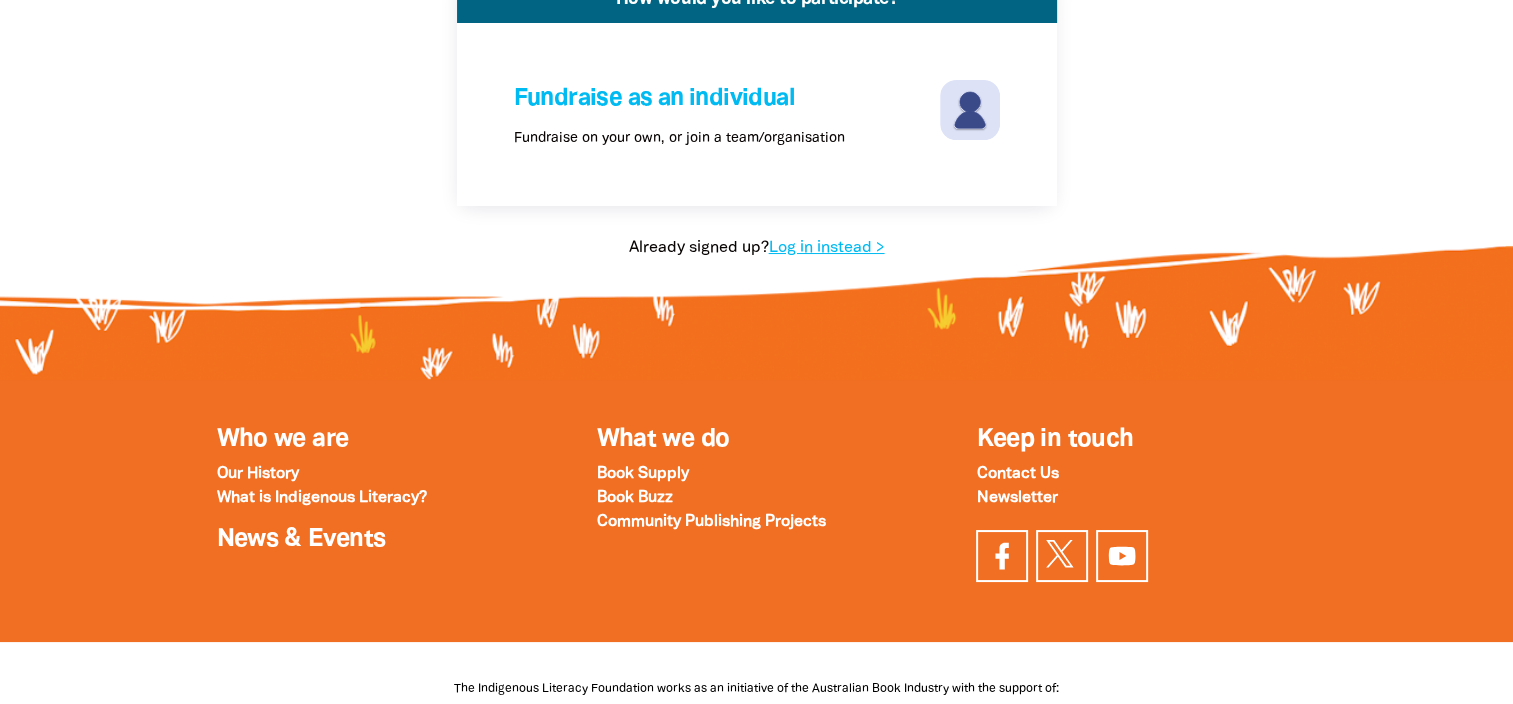 scroll, scrollTop: 491, scrollLeft: 0, axis: vertical 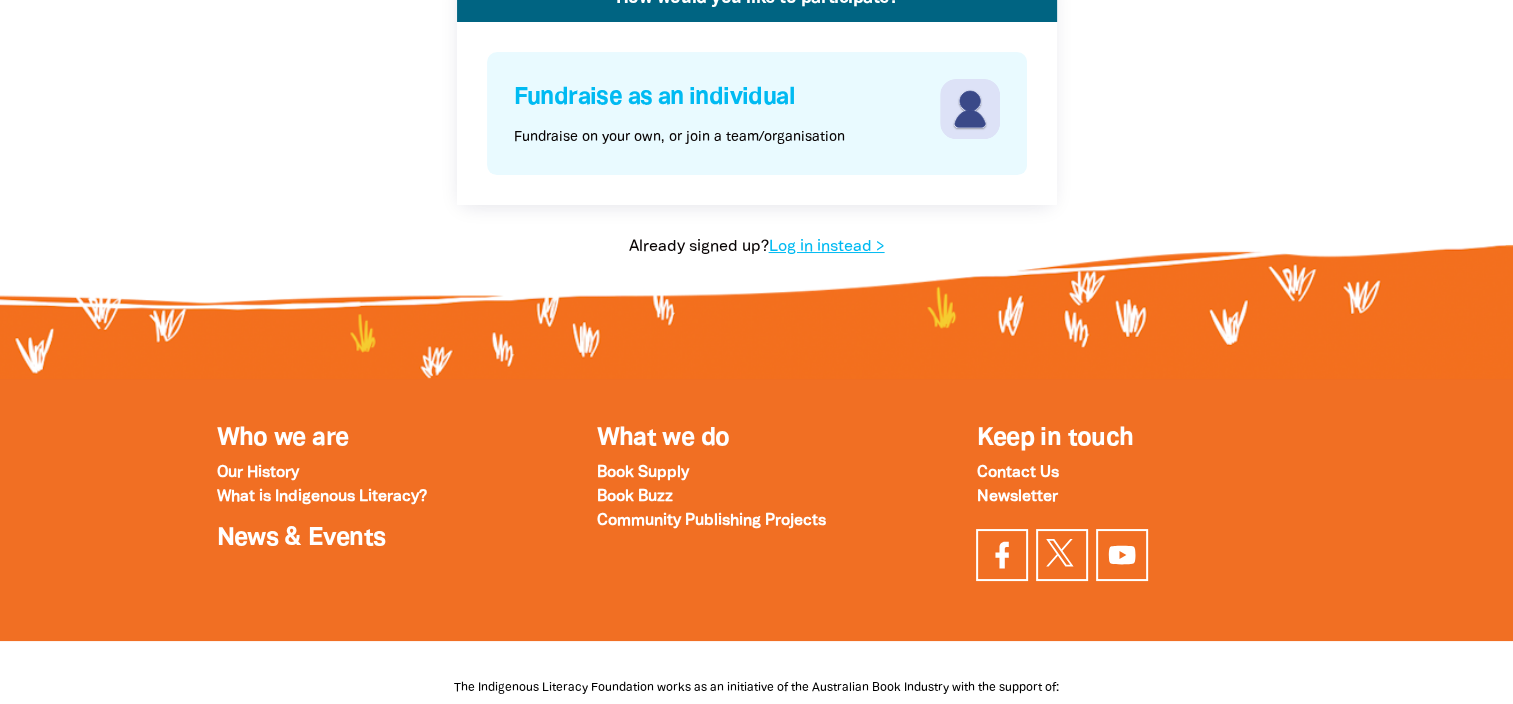 click on "Fundraise on your own, or join a team/organisation" at bounding box center (679, 137) 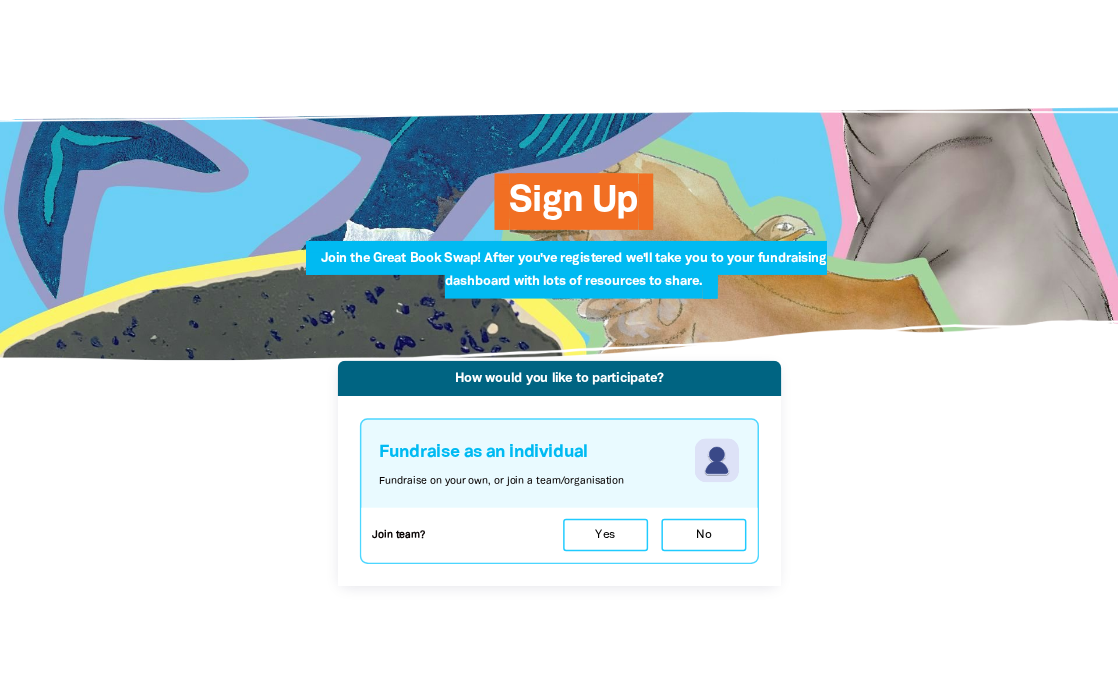 scroll, scrollTop: 0, scrollLeft: 0, axis: both 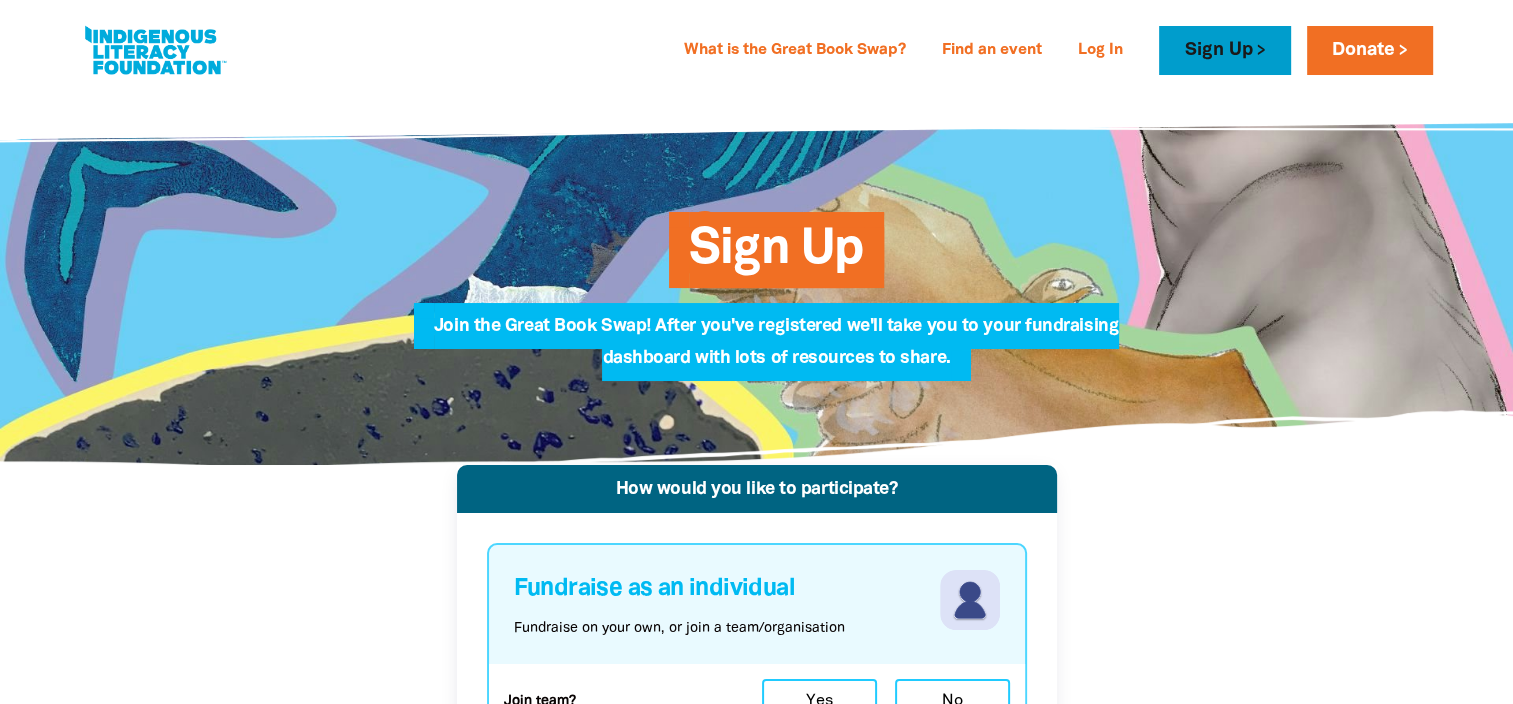 click on "Sign Up" at bounding box center [1224, 50] 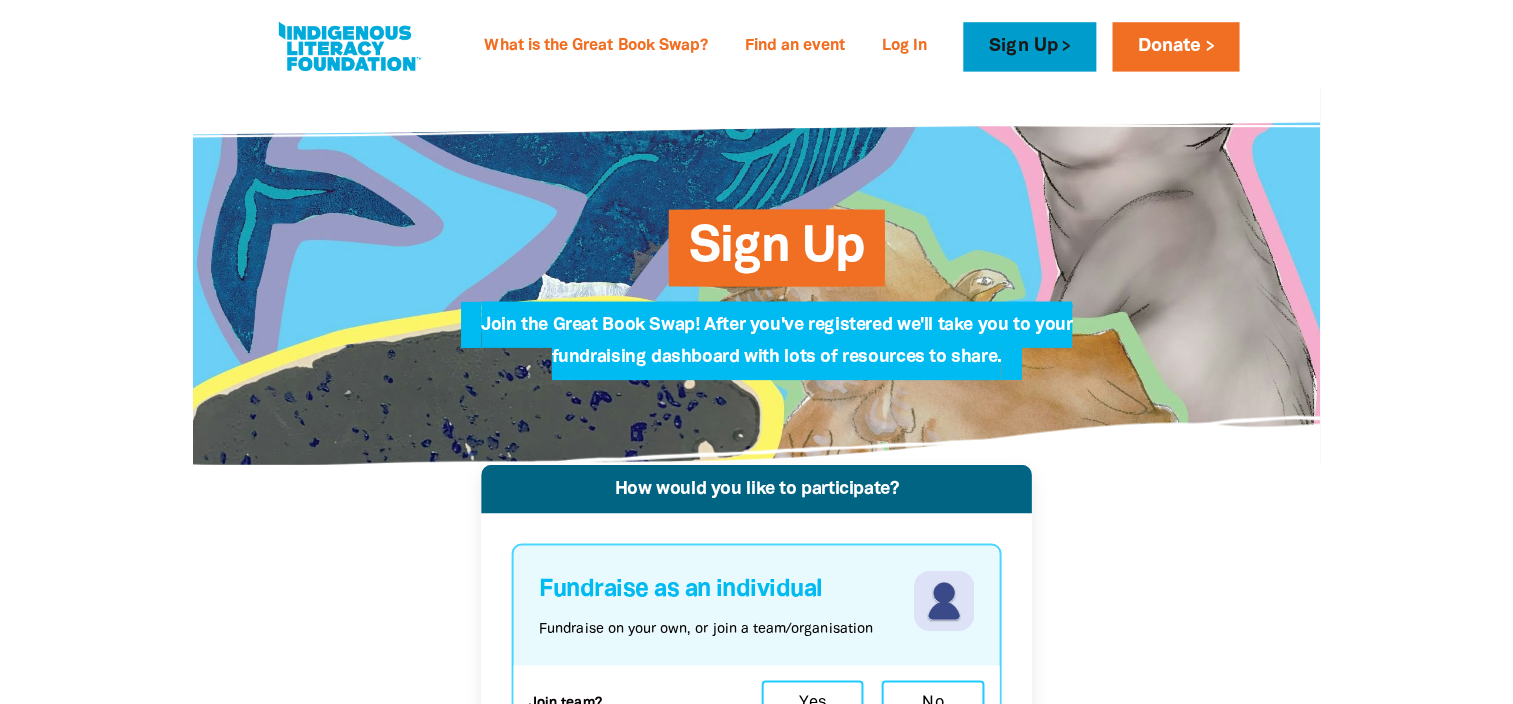 scroll, scrollTop: 0, scrollLeft: 0, axis: both 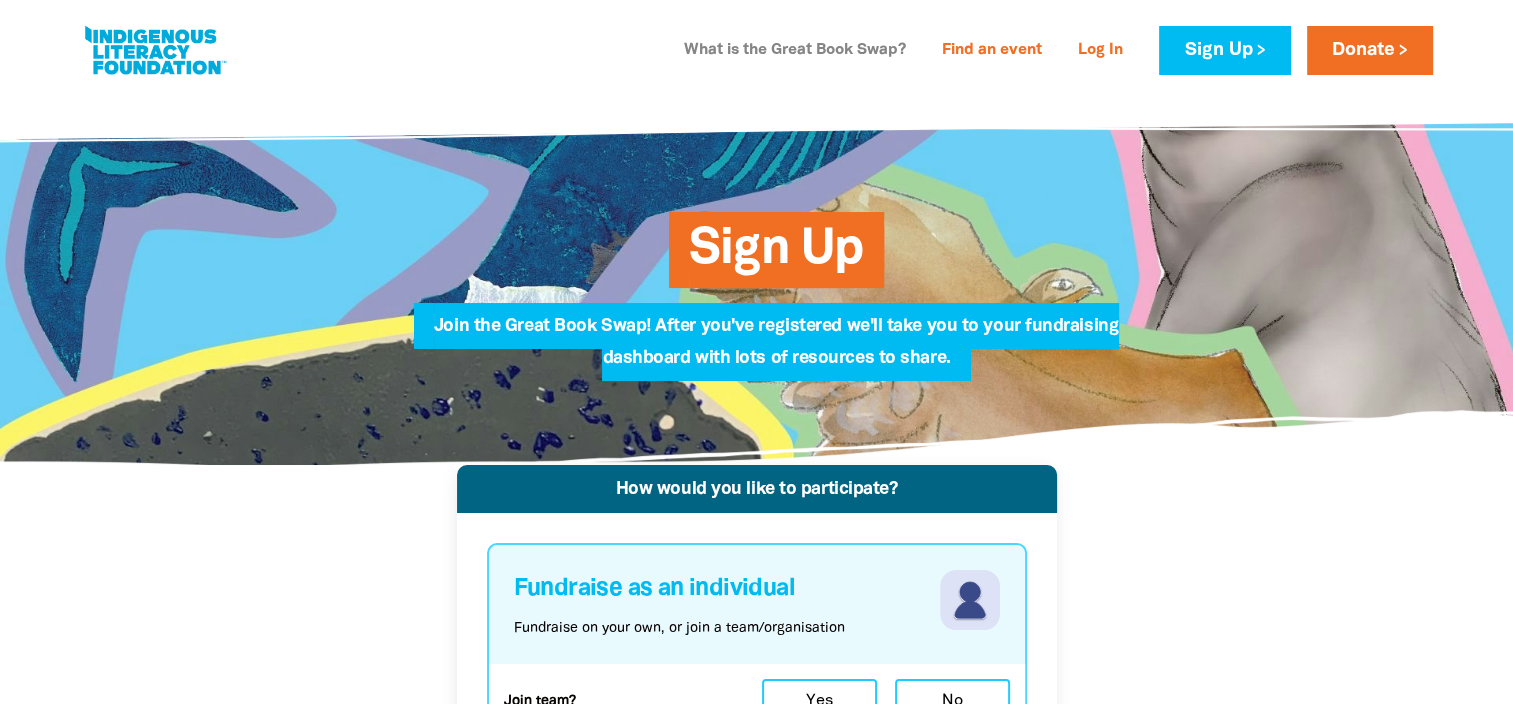 click on "What is the Great Book Swap?" at bounding box center [795, 51] 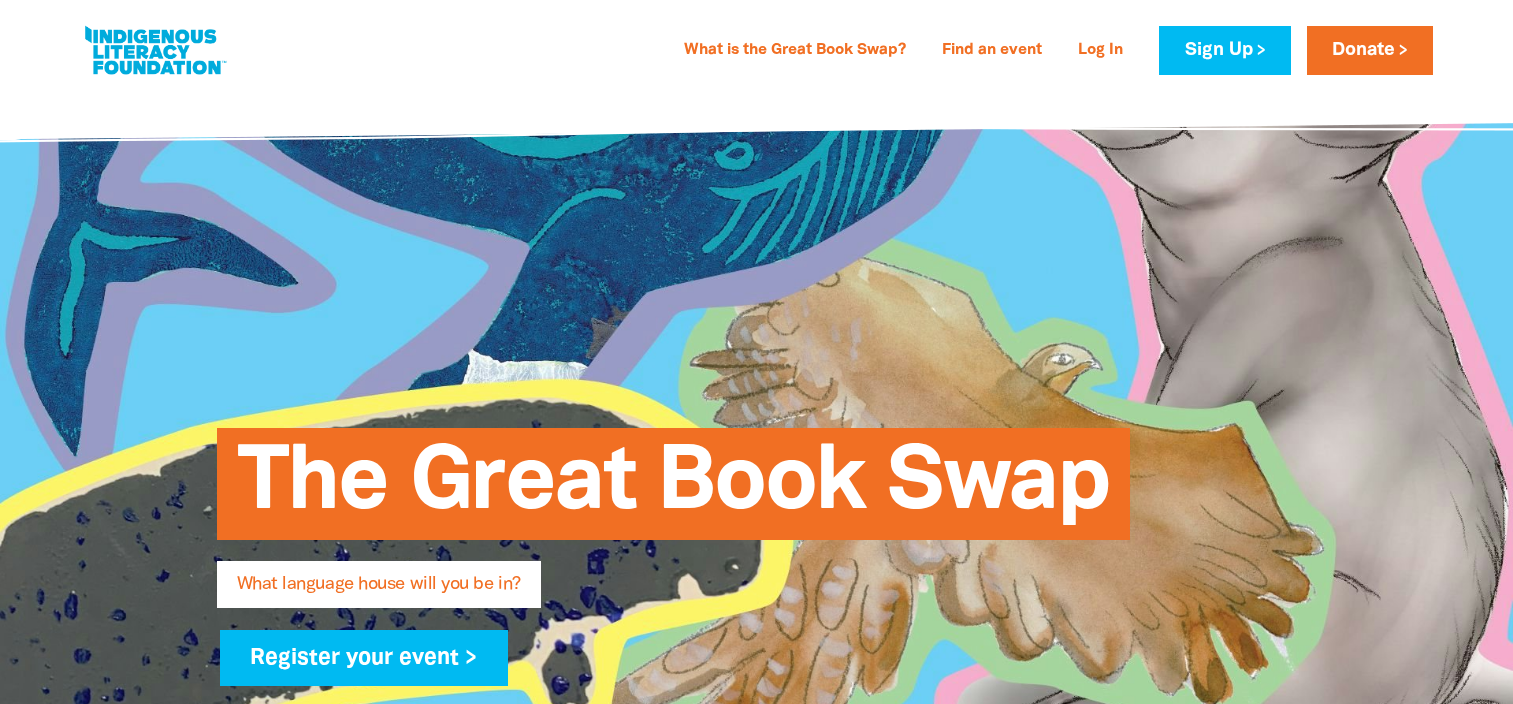 scroll, scrollTop: 1064, scrollLeft: 0, axis: vertical 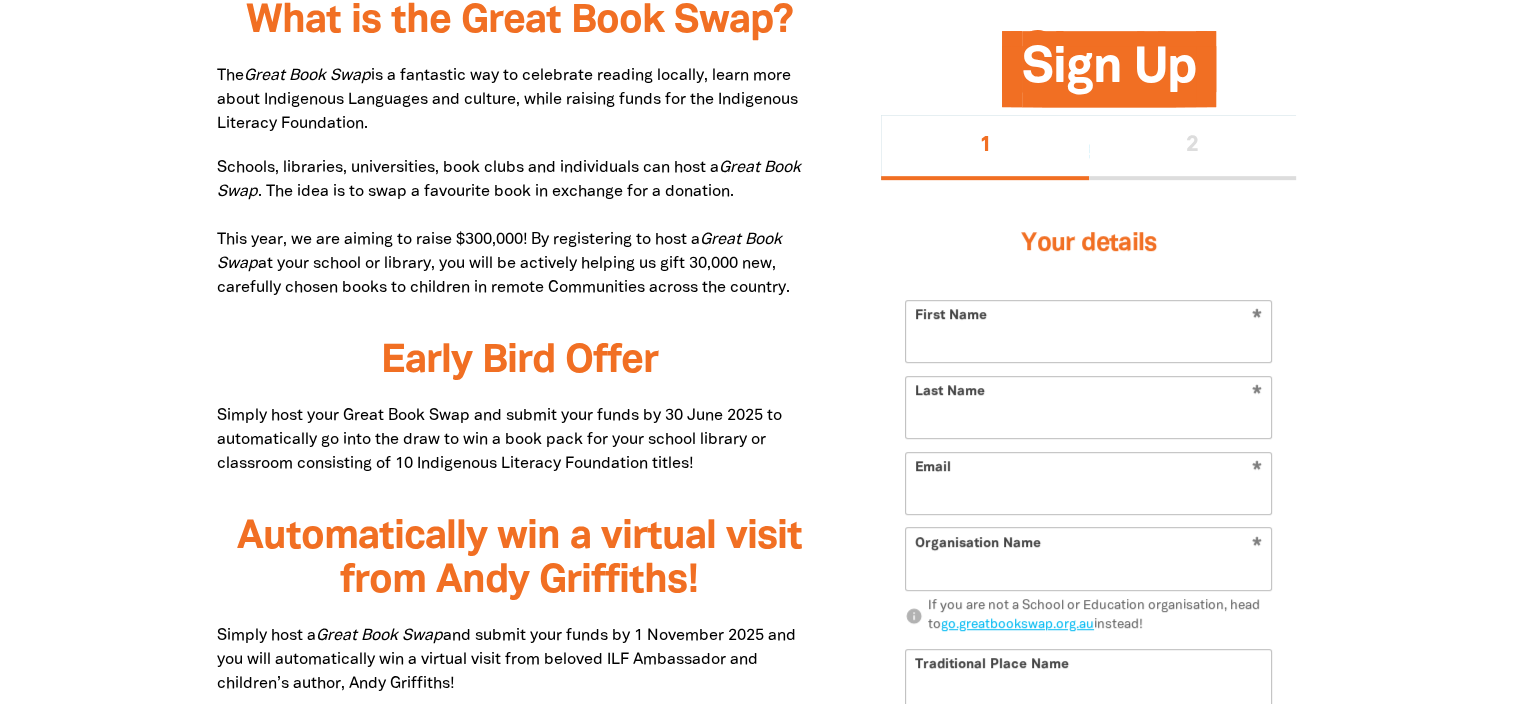 click on "First Name" at bounding box center (1088, 331) 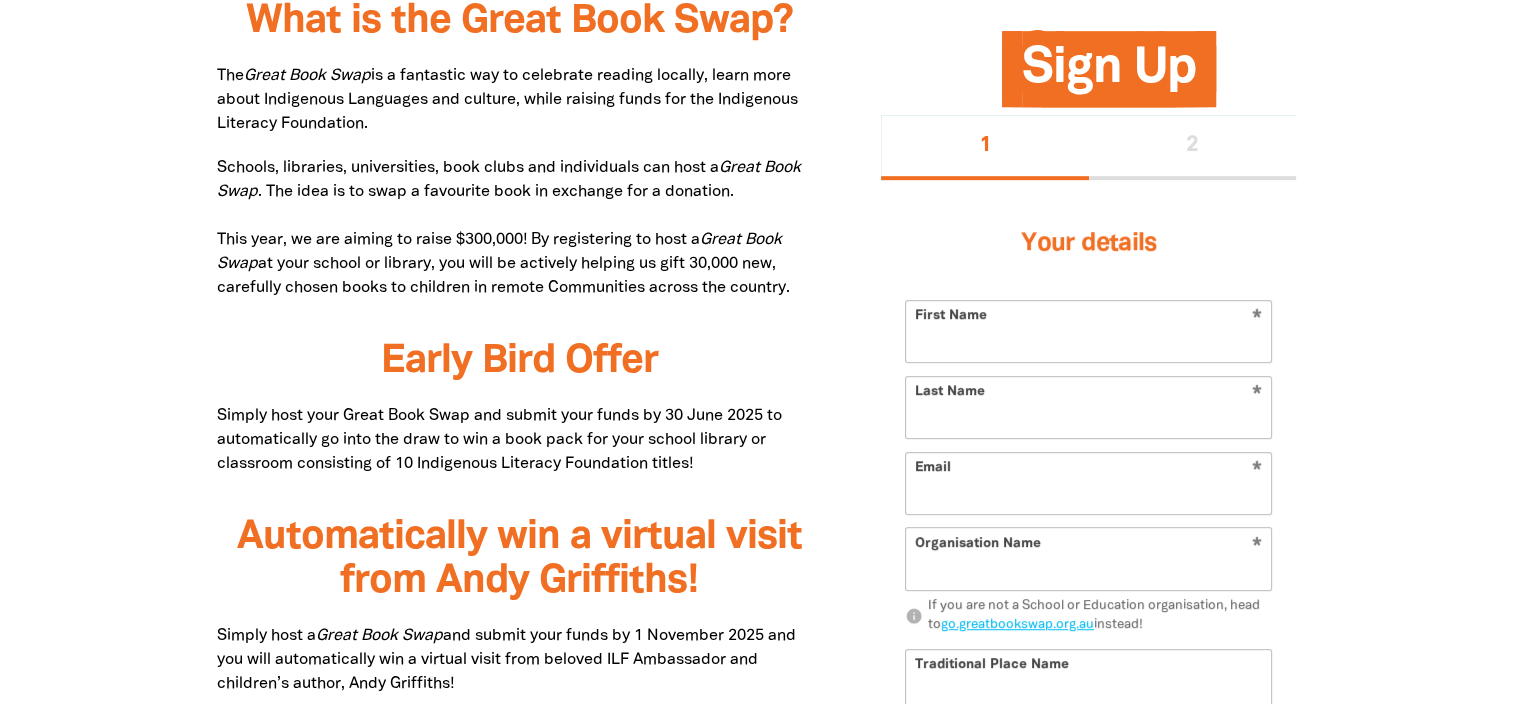 type on "Ann" 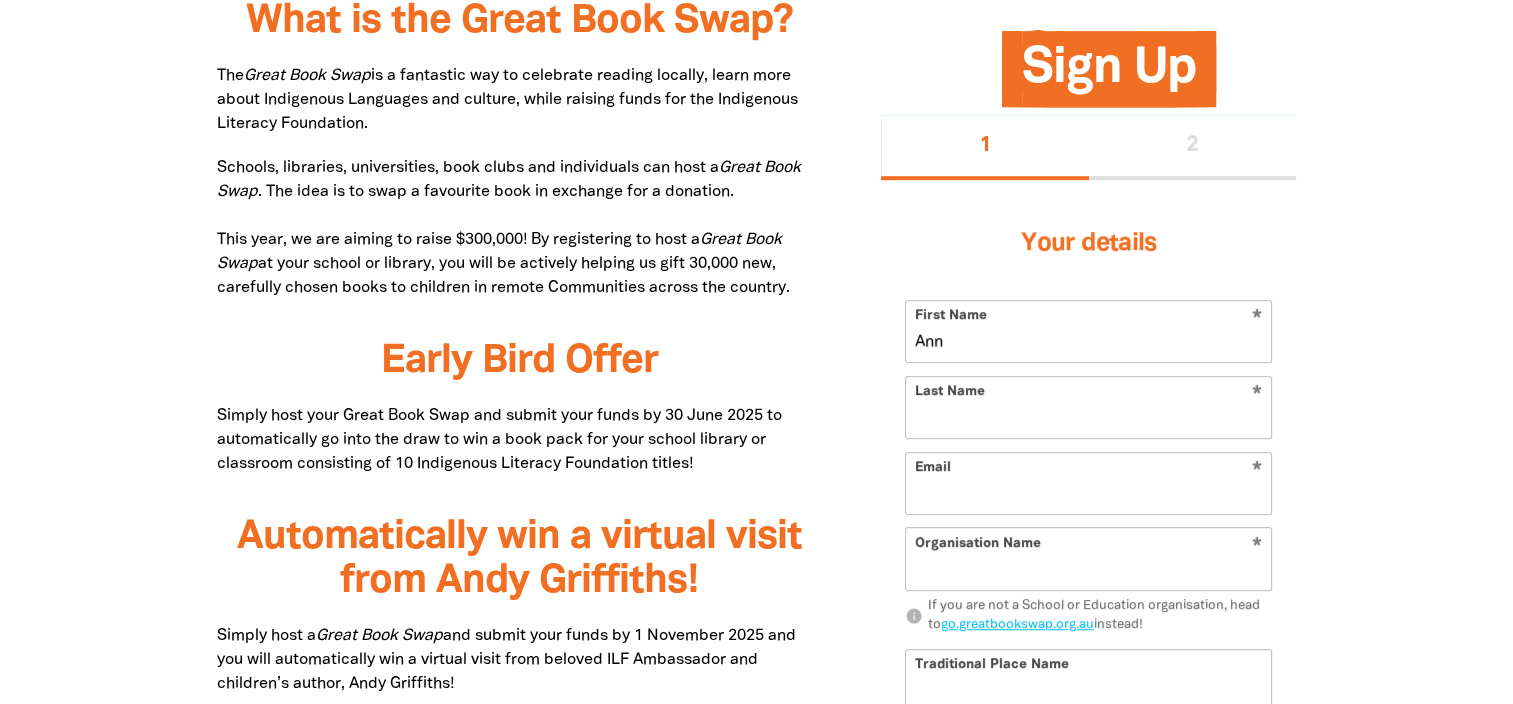 type on "O'Connor" 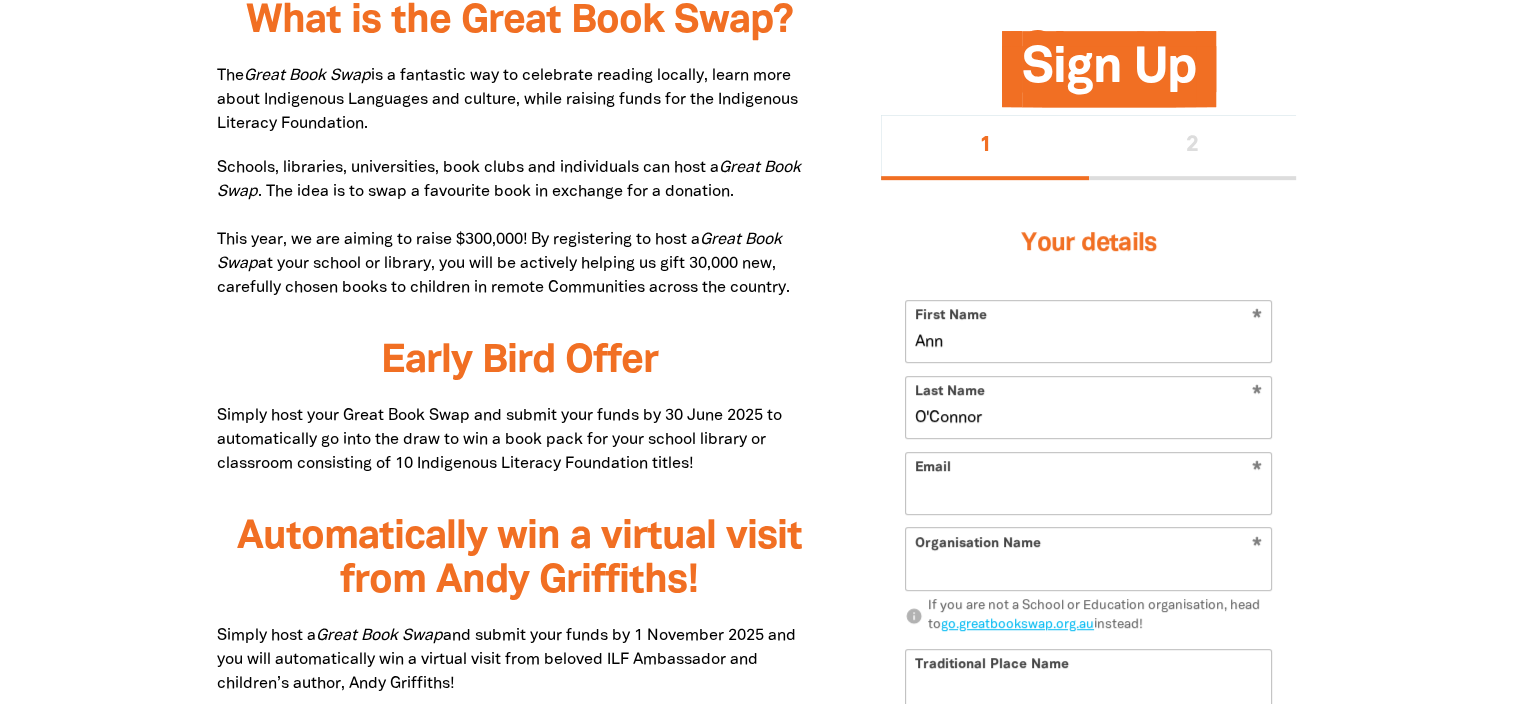 type on "aoconnor@mbws.sa.edu.au" 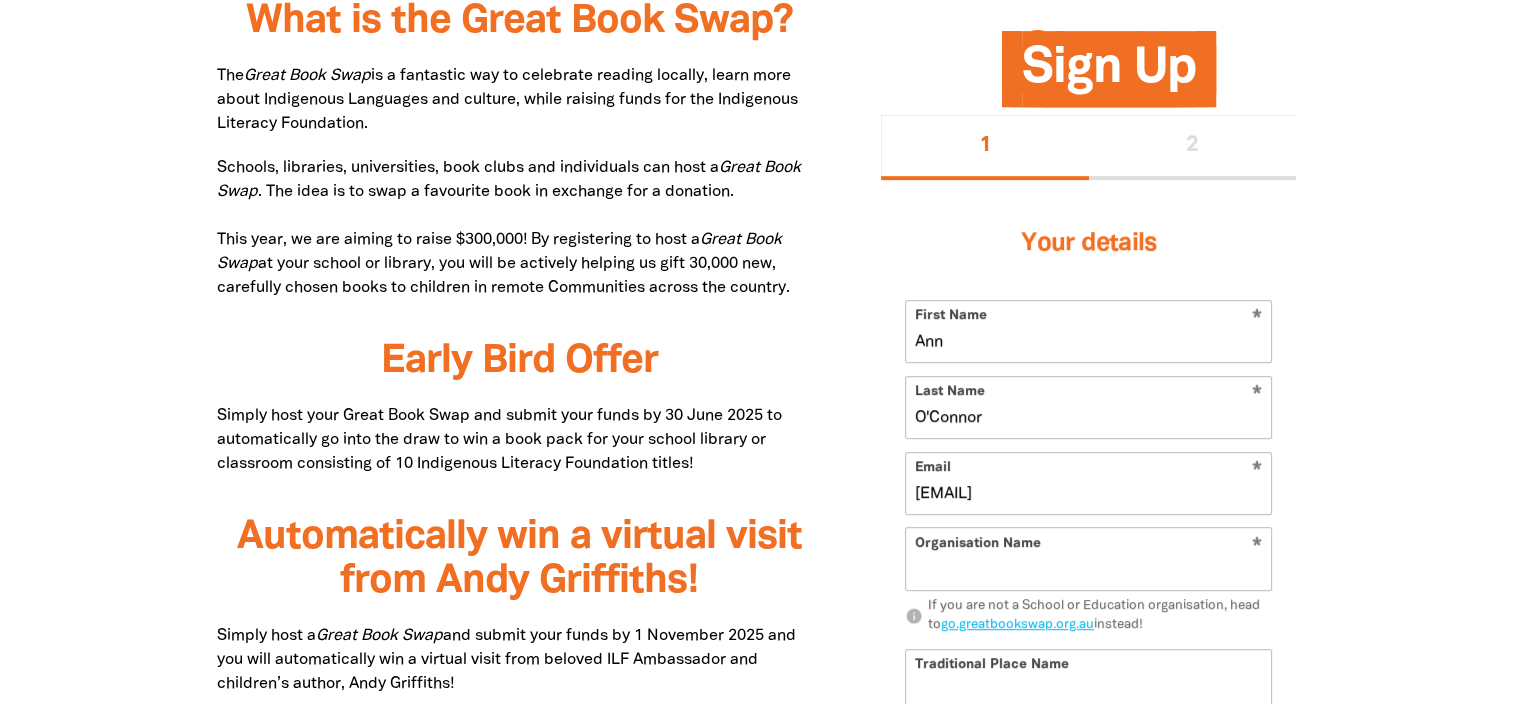 type on "Mount Barker Waldorf School" 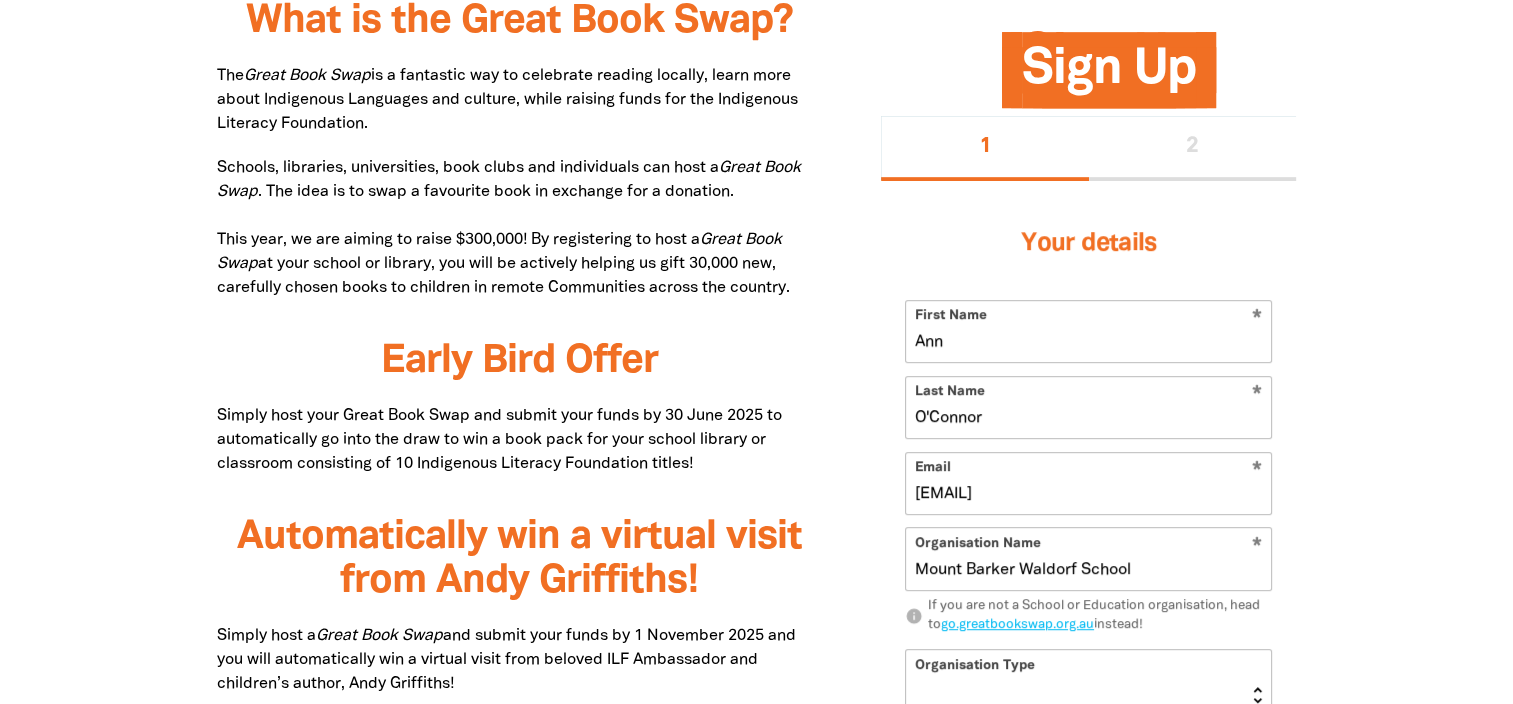 type on "27 Sims Rd" 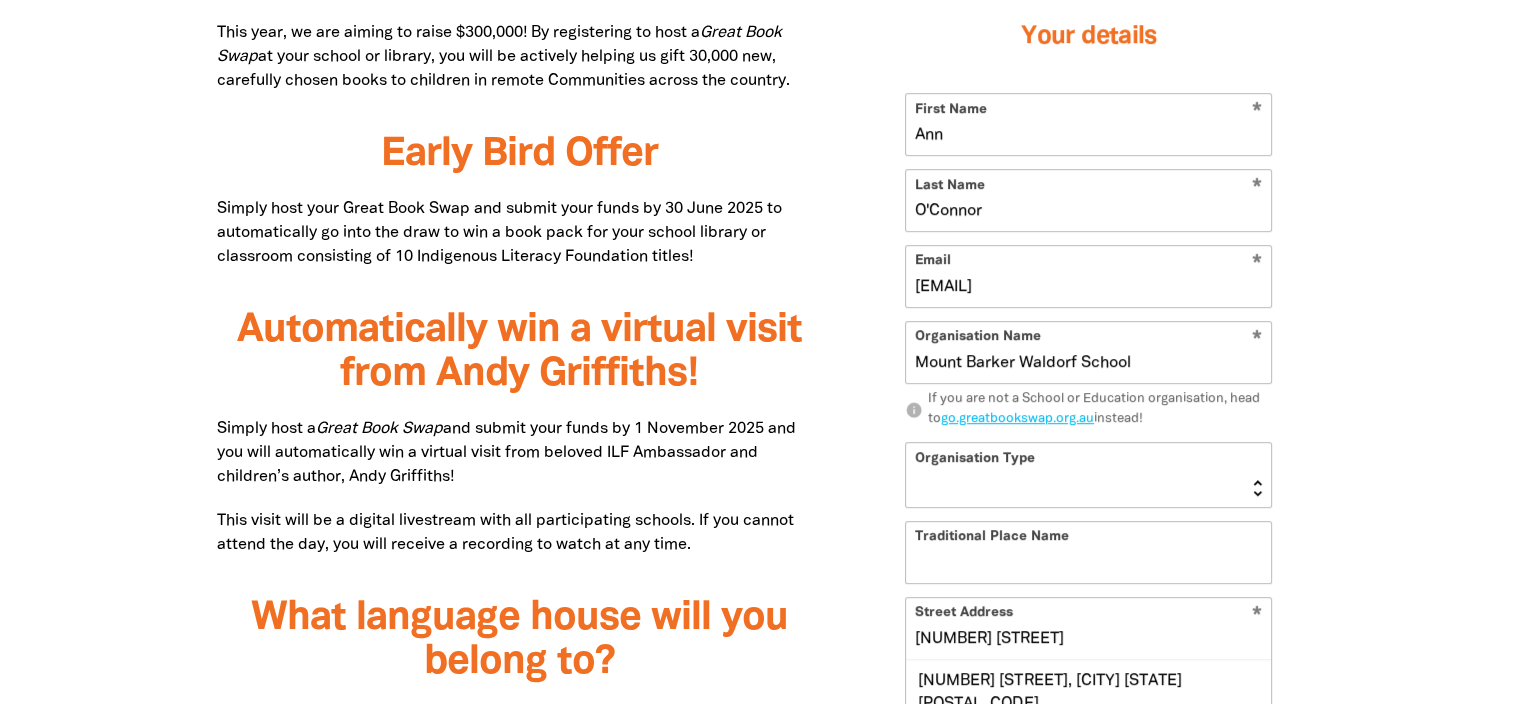 scroll, scrollTop: 1272, scrollLeft: 0, axis: vertical 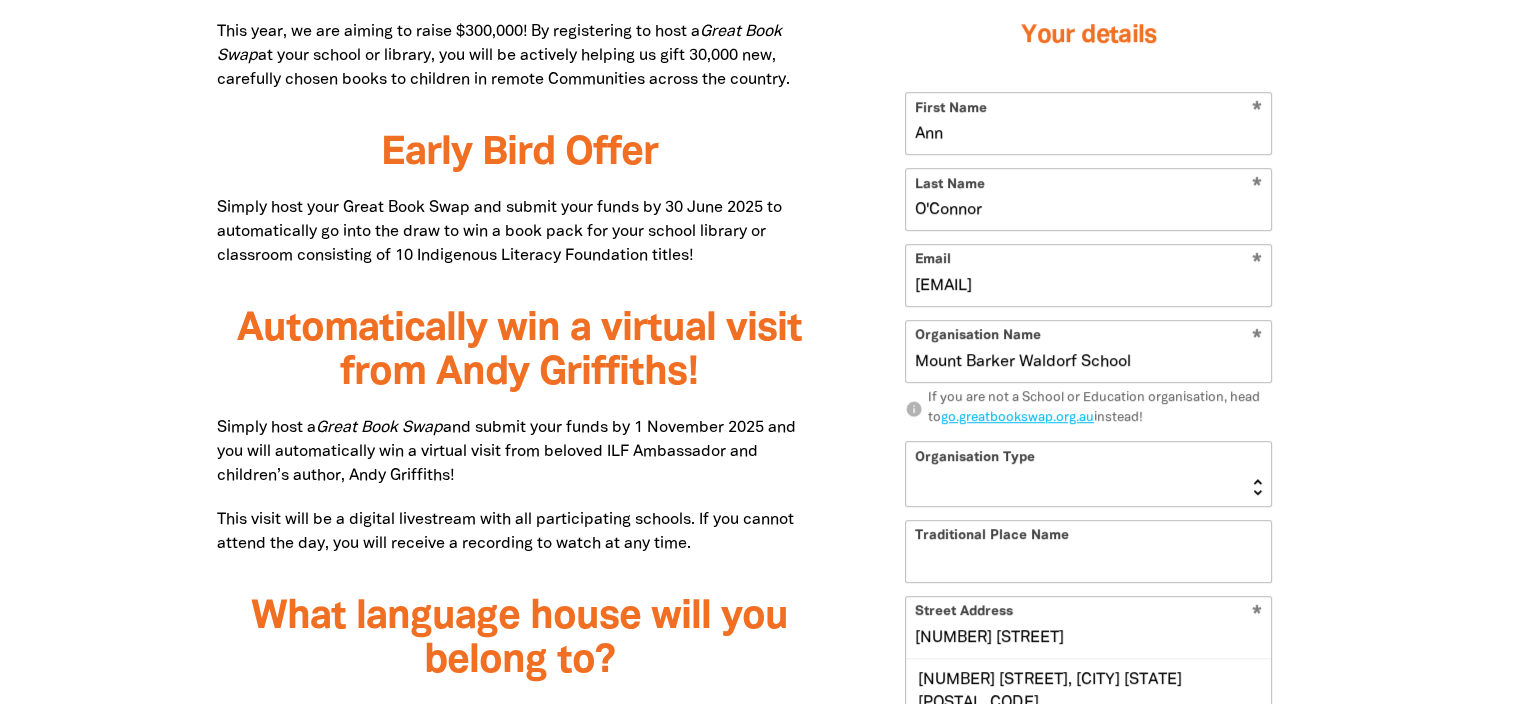 click on "Early Learning Primary School High School K-12 University or TAFE Community Library" at bounding box center (1088, 474) 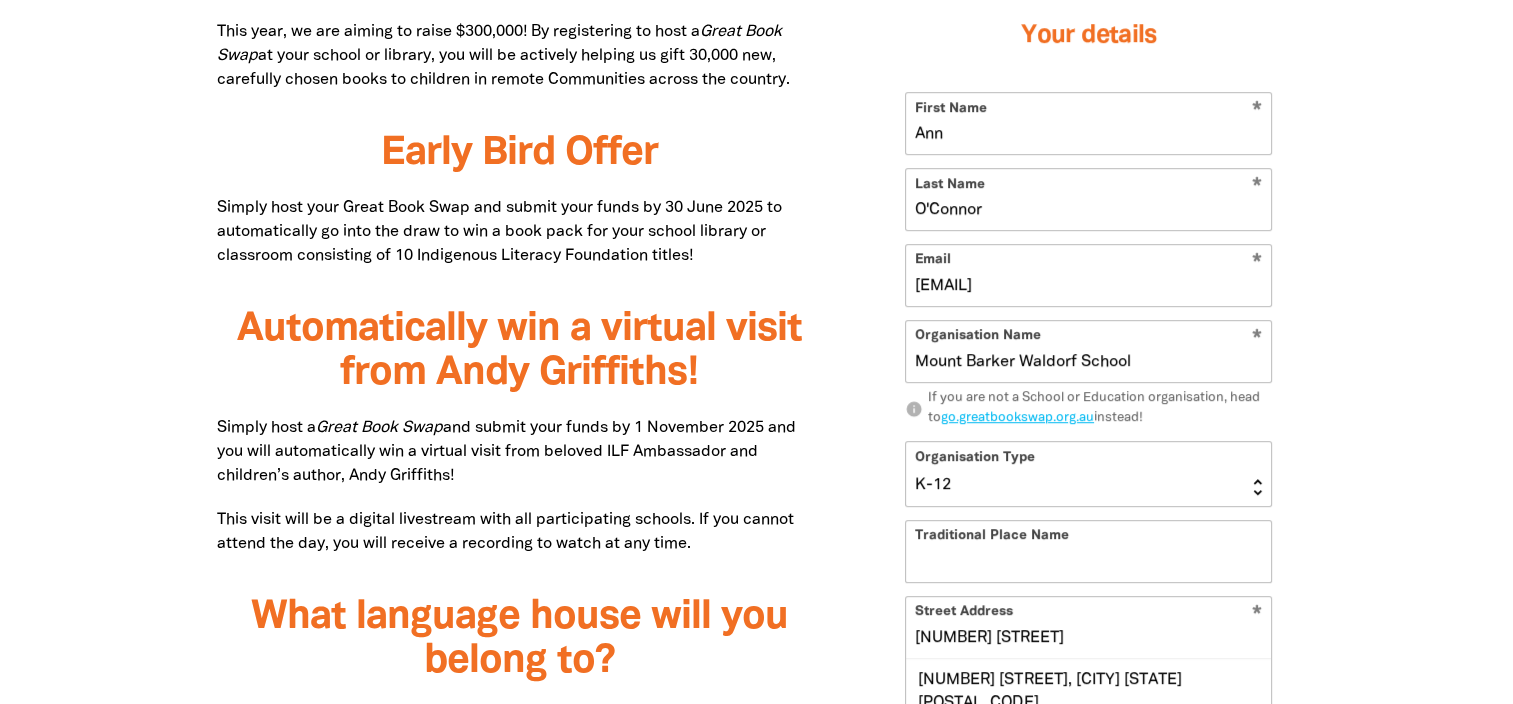 click on "Early Learning Primary School High School K-12 University or TAFE Community Library" at bounding box center [1088, 474] 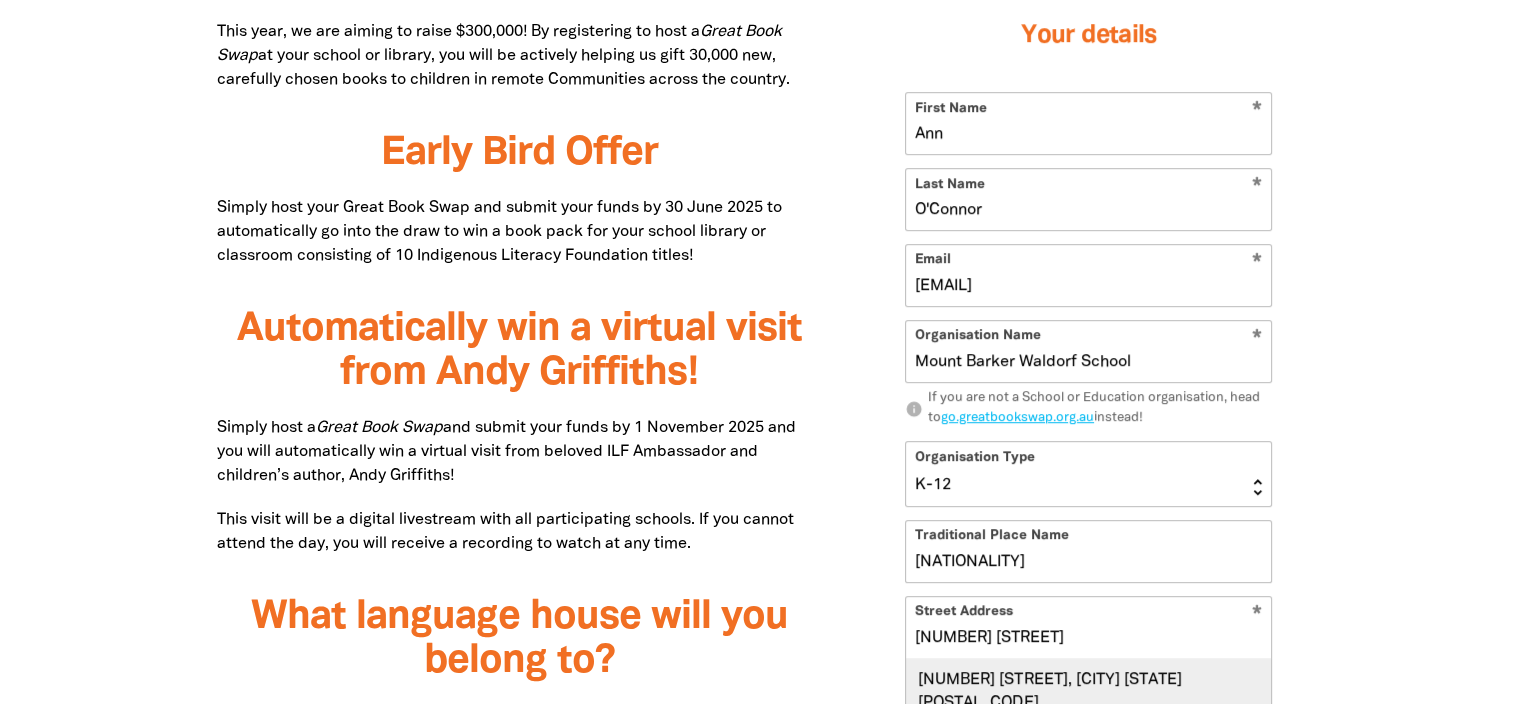 type on "Peramangk" 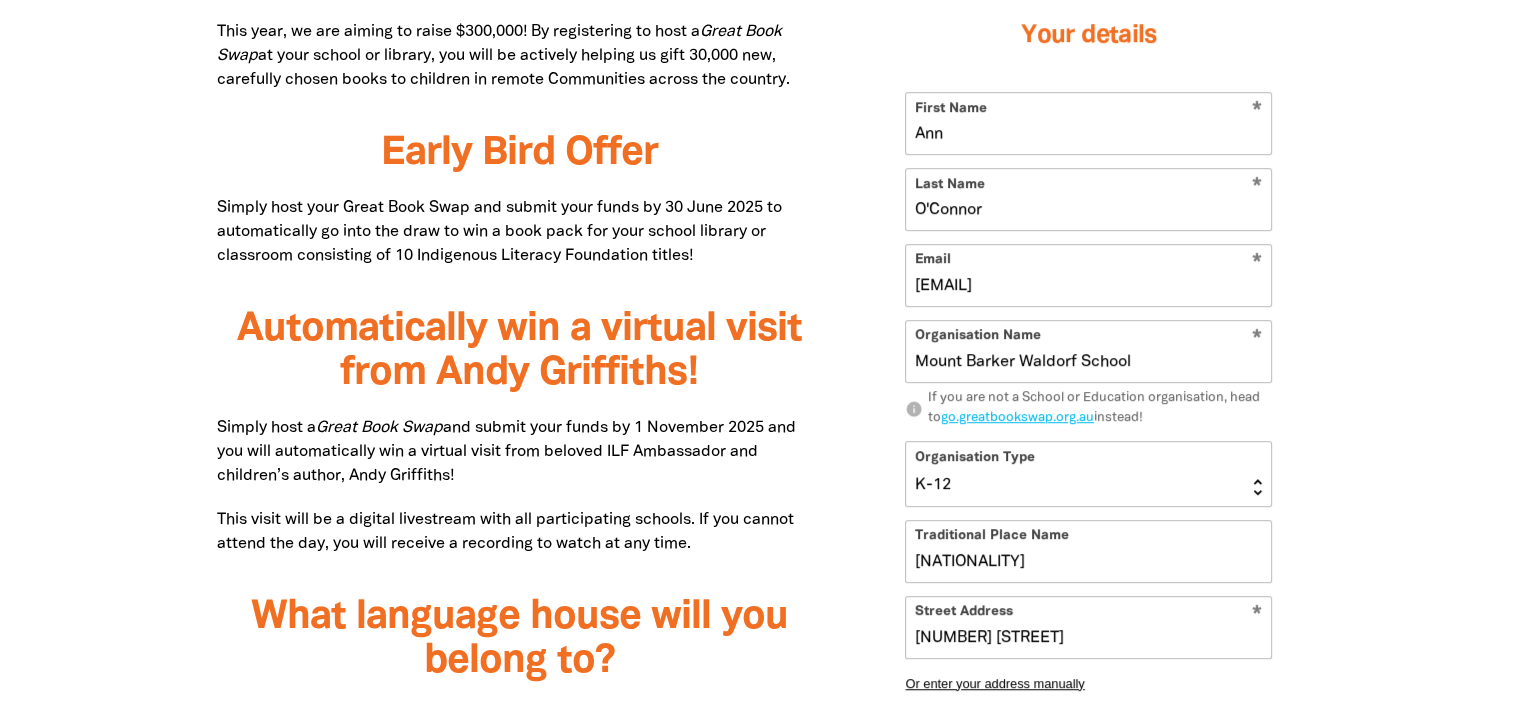 type on "27 Sims Road, MOUNT BARKER SA 5251" 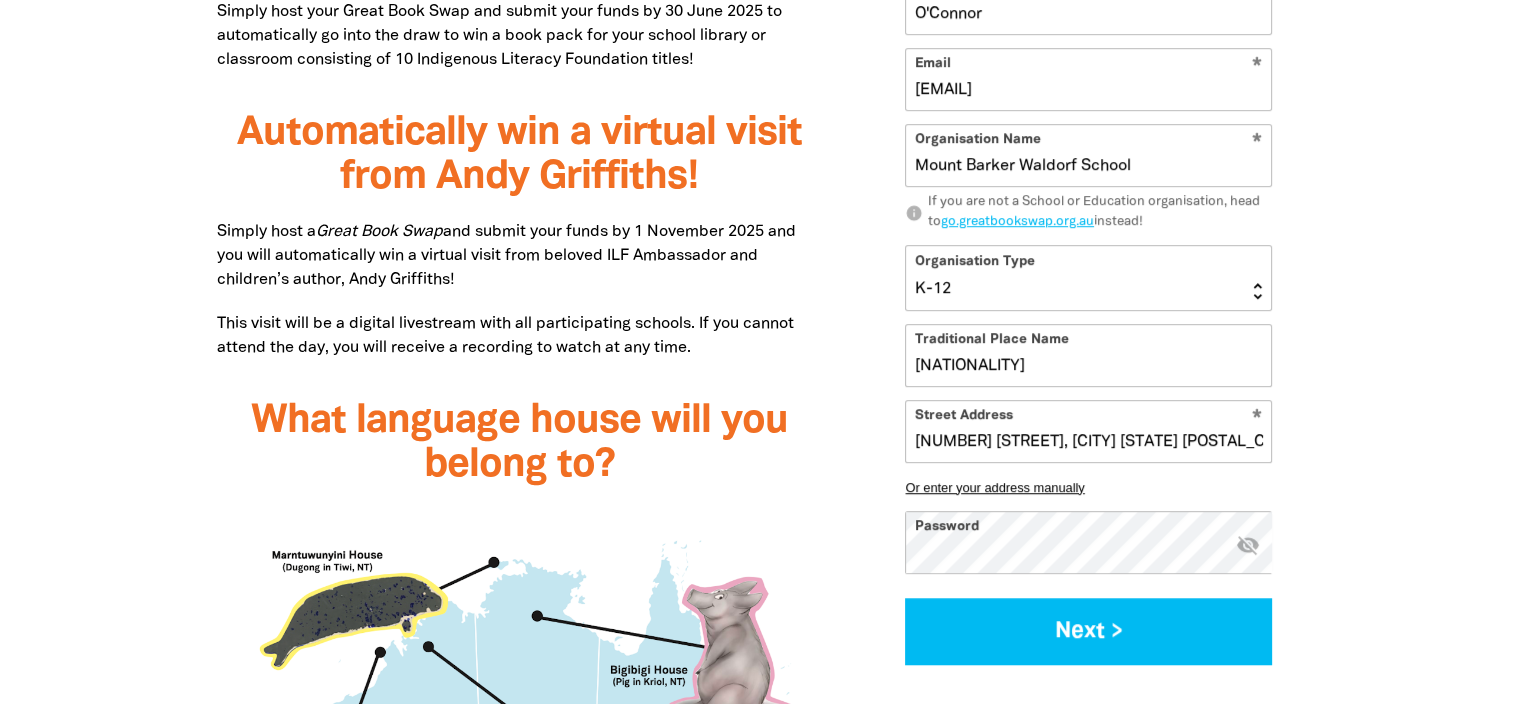scroll, scrollTop: 1470, scrollLeft: 0, axis: vertical 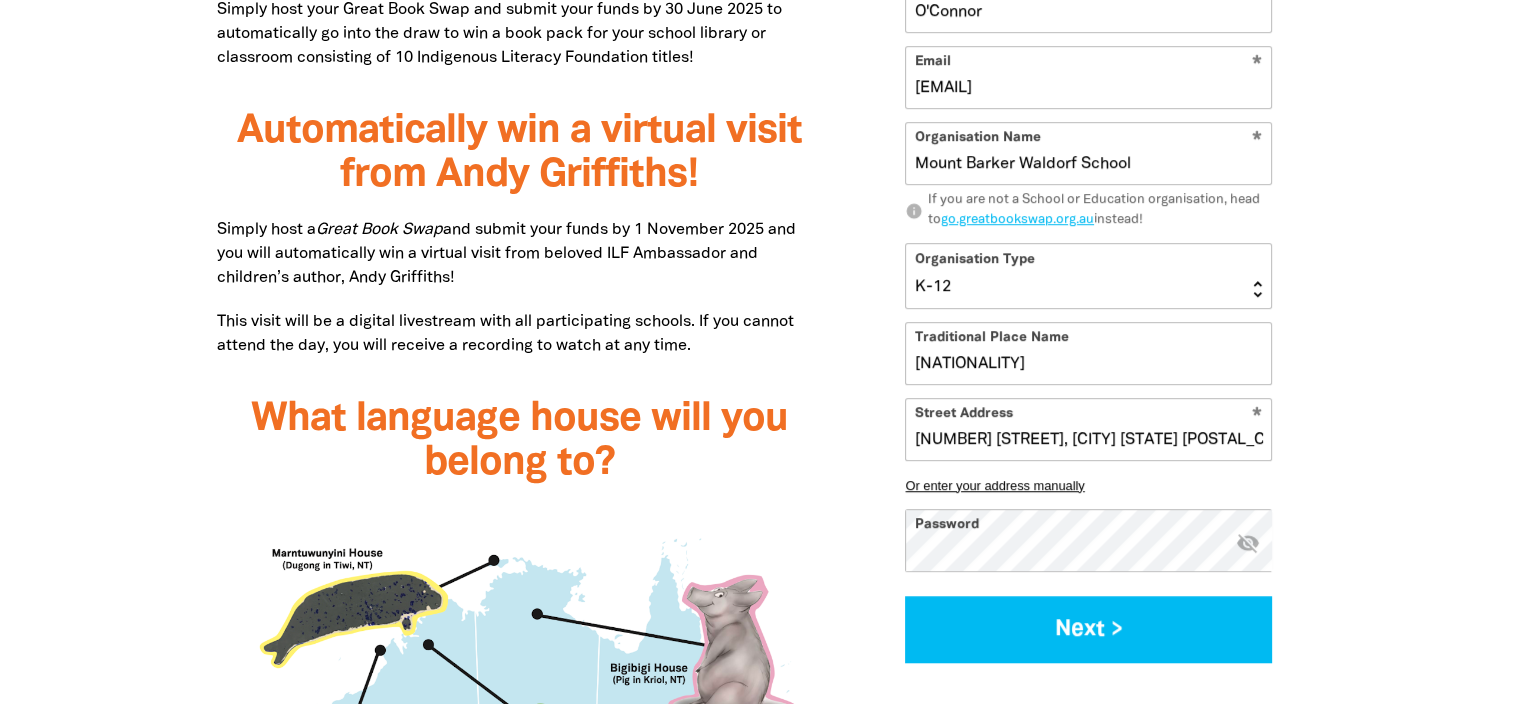 click on "visibility_off" at bounding box center (1247, 542) 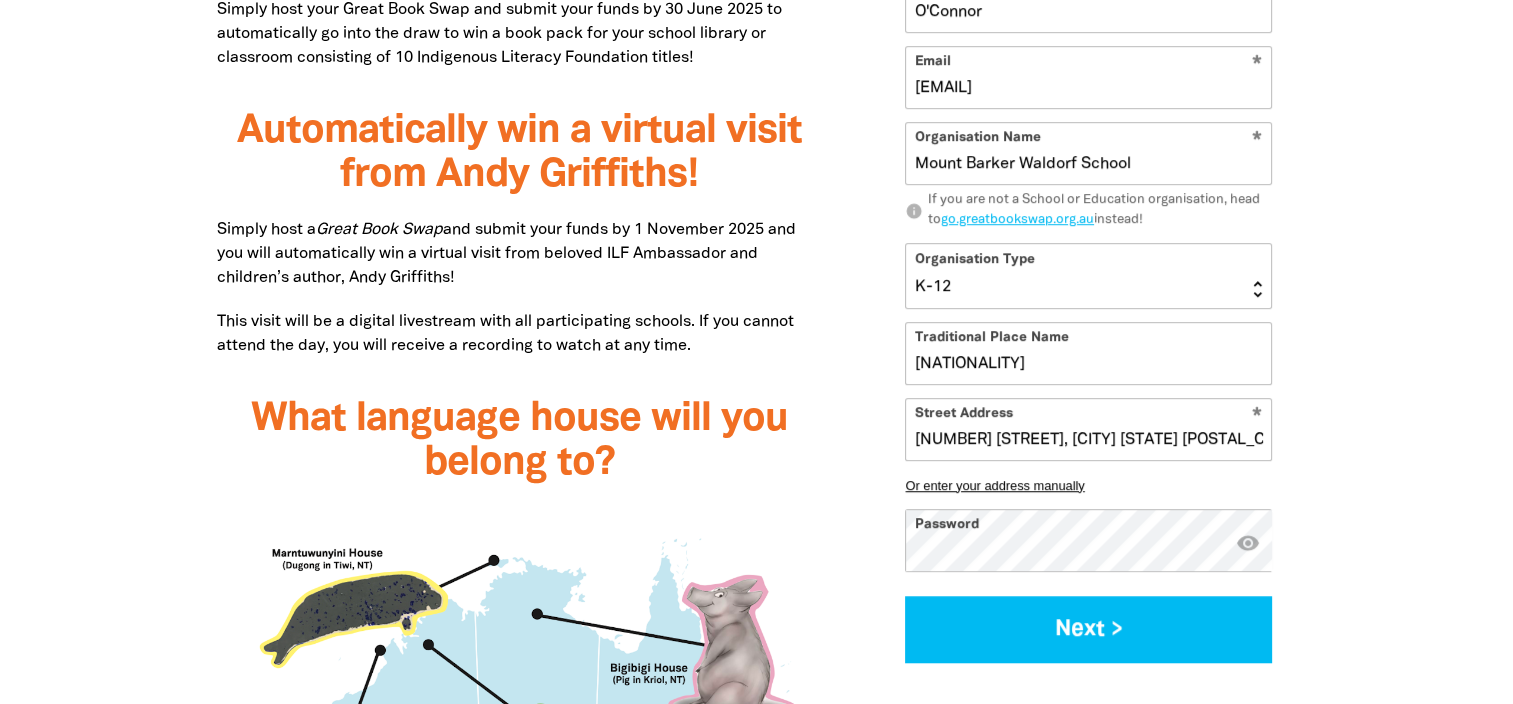 click on "visibility" at bounding box center [1247, 542] 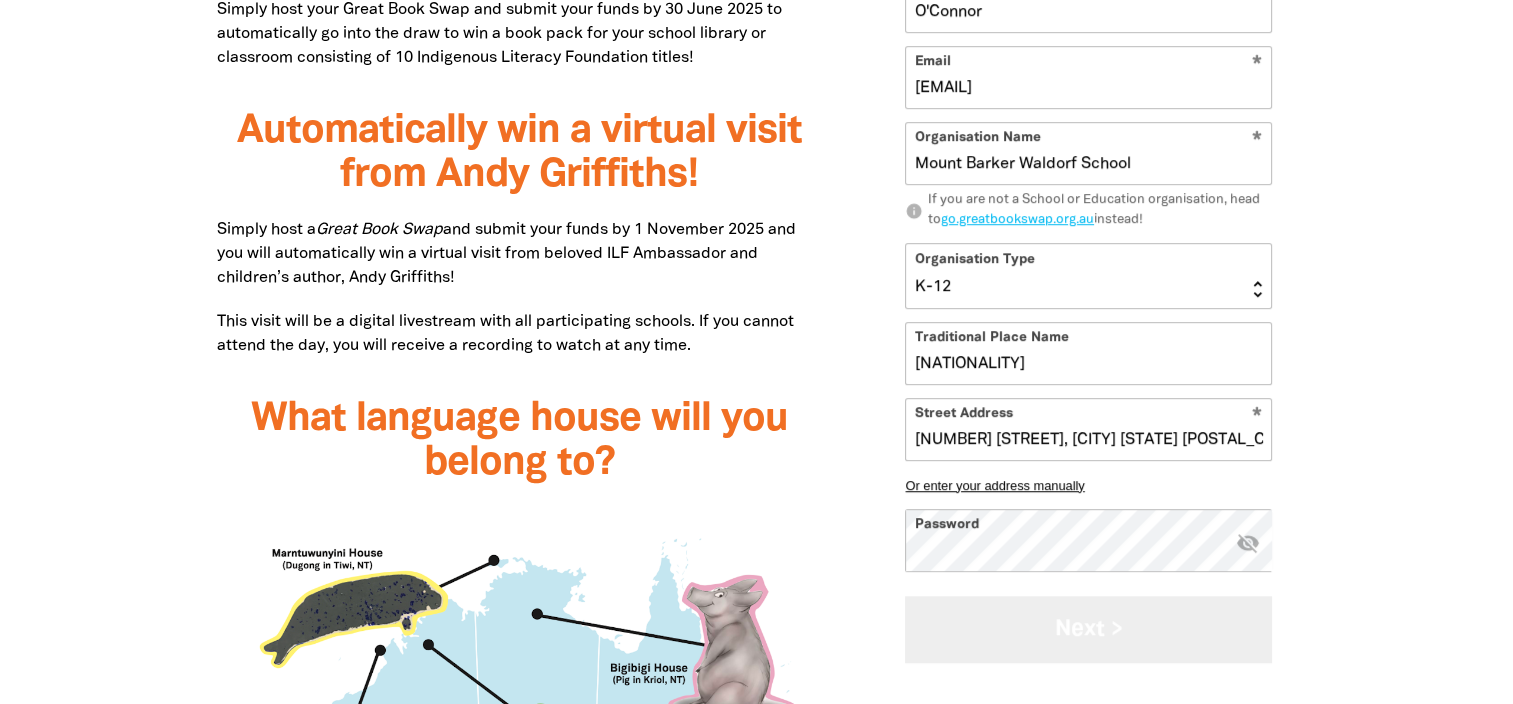 click on "Next >" at bounding box center [1088, 629] 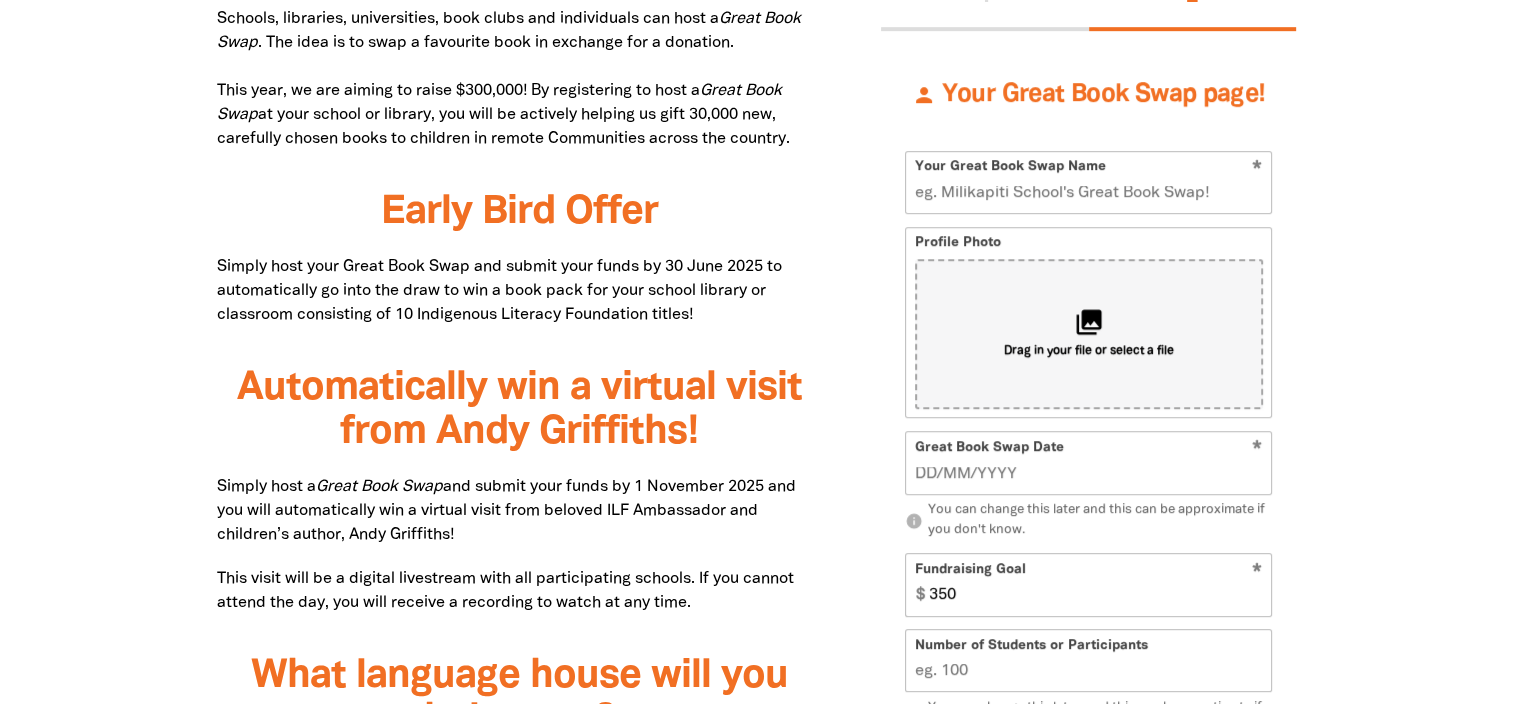 scroll, scrollTop: 1158, scrollLeft: 0, axis: vertical 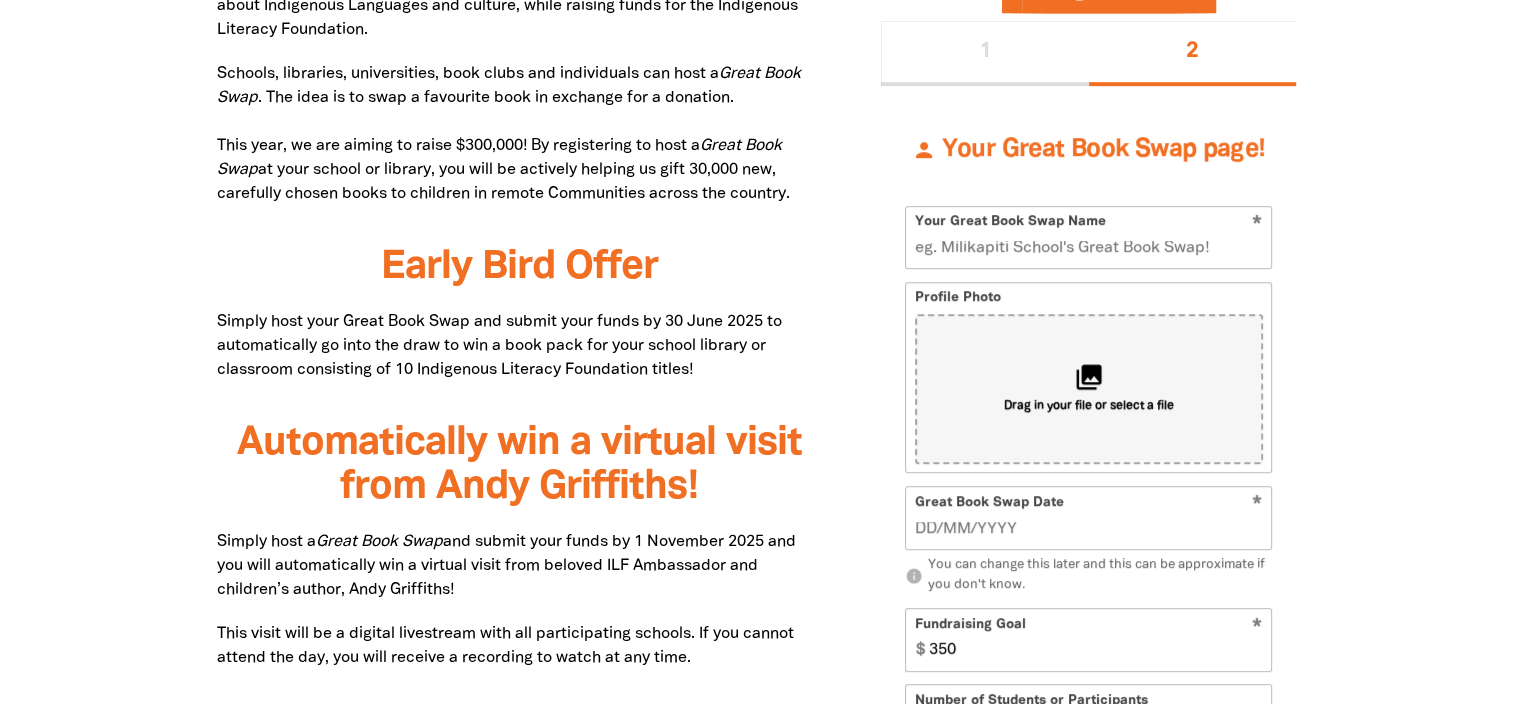 click on "Your Great Book Swap Name" at bounding box center [1088, 237] 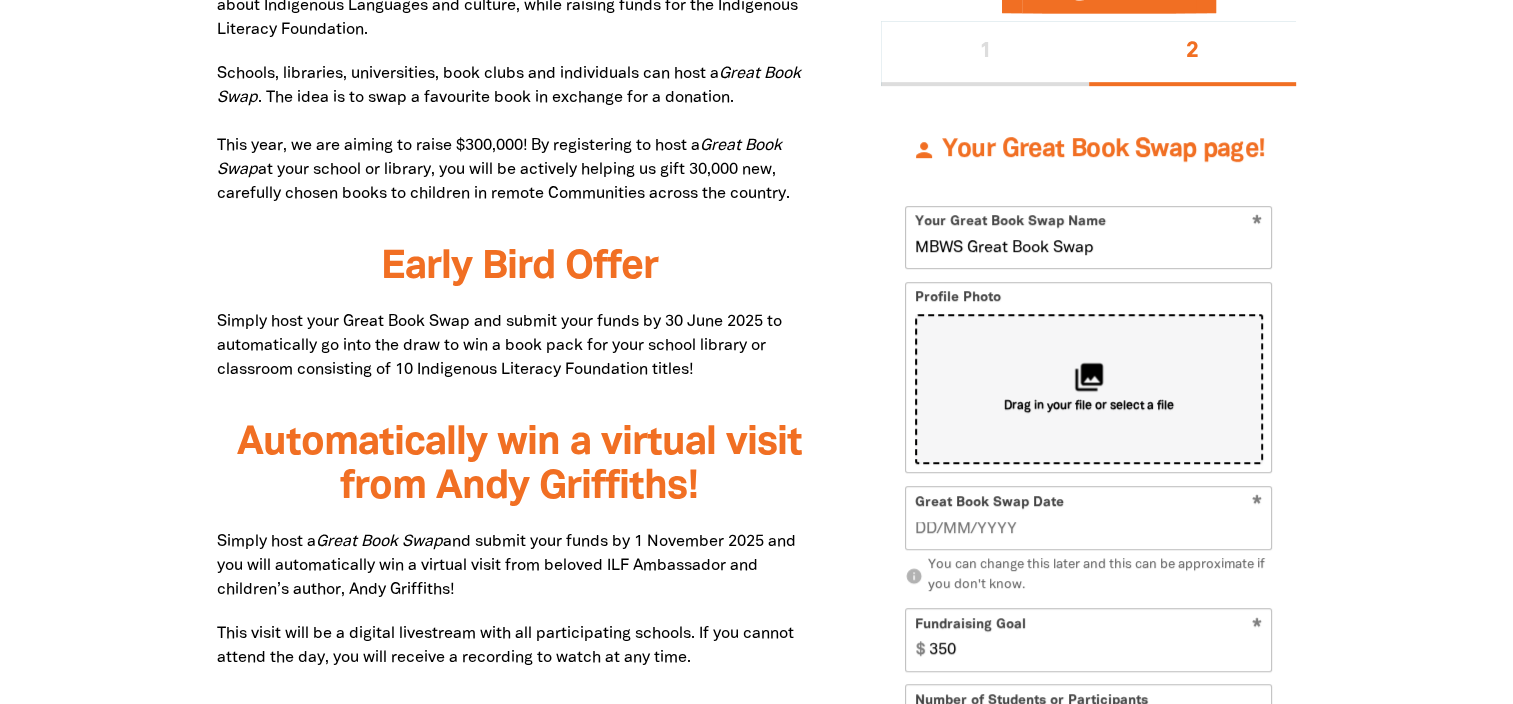 type on "MBWS Great Book Swap" 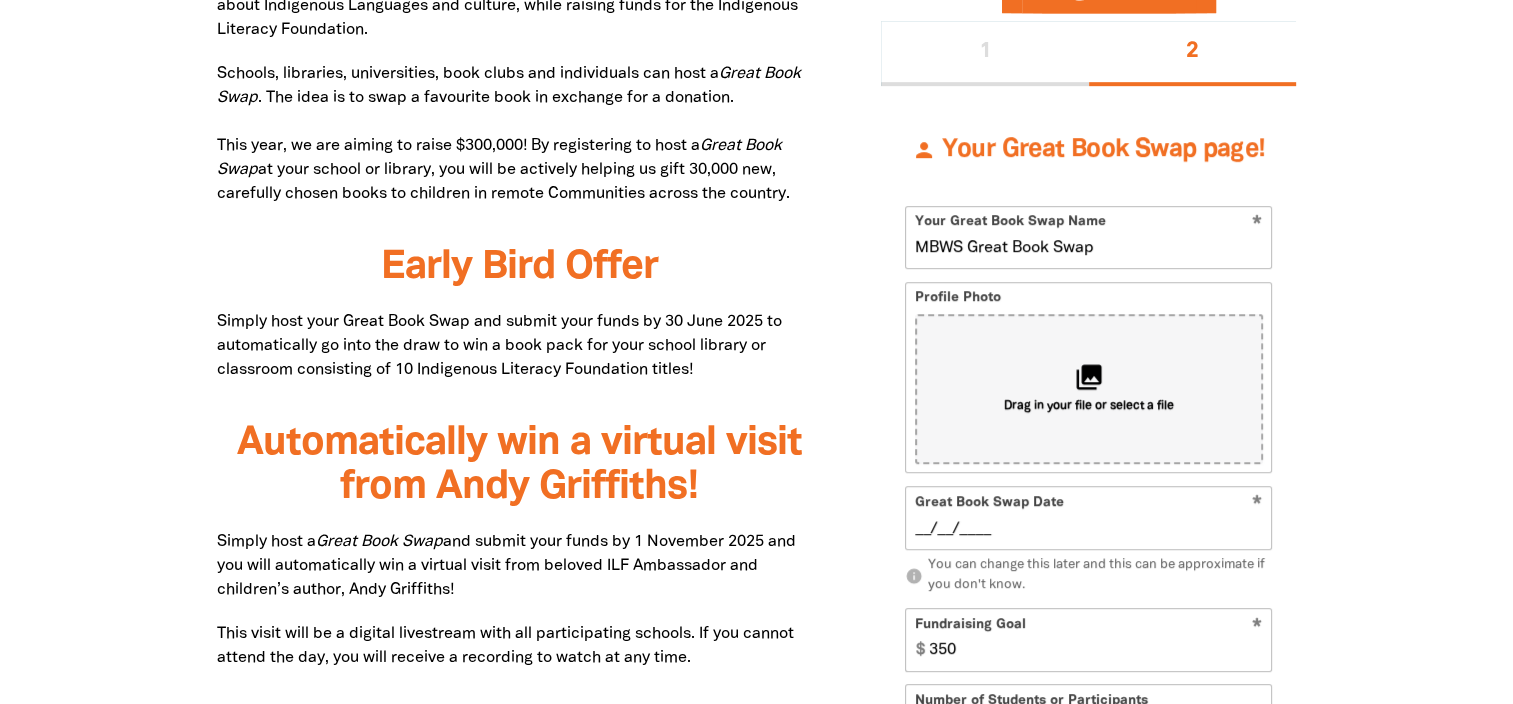 click on "__/__/____" at bounding box center (1089, 529) 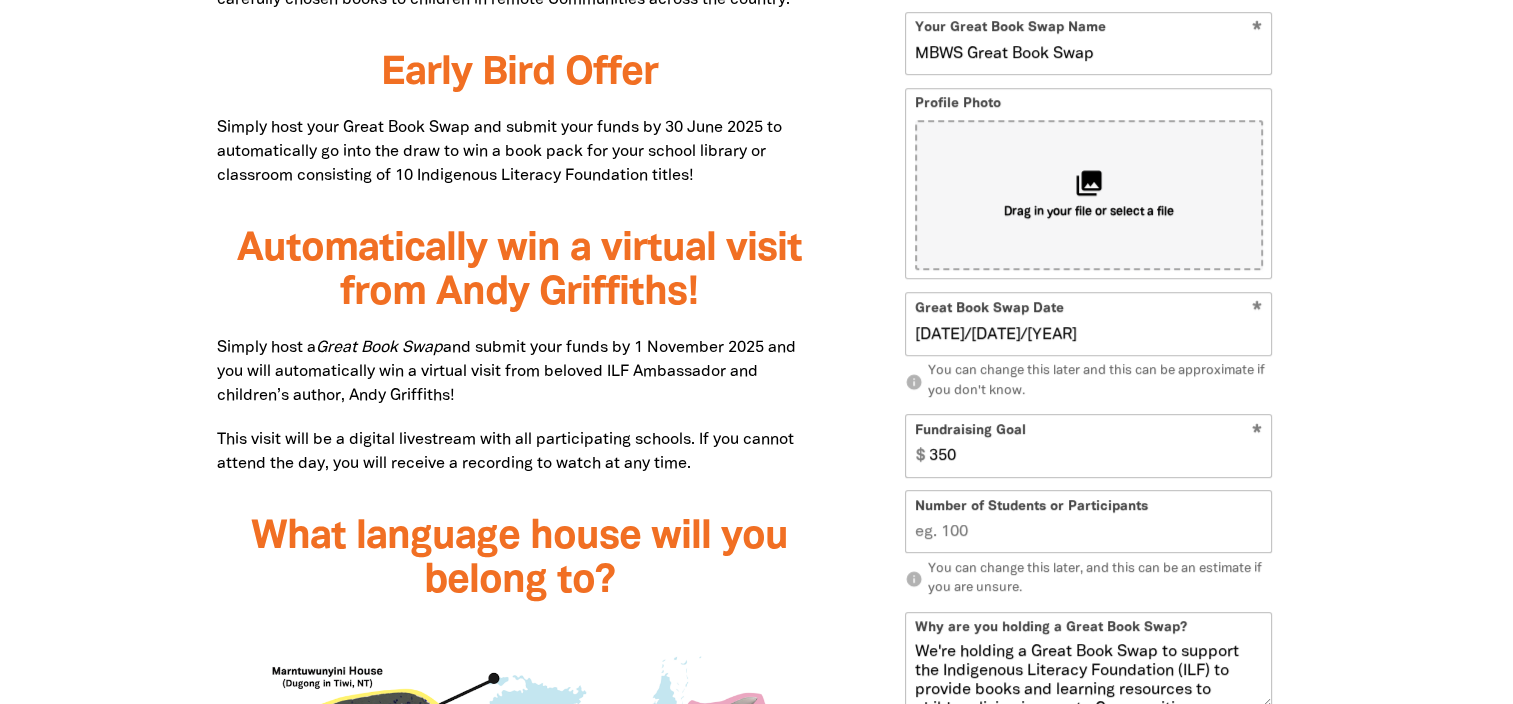 scroll, scrollTop: 1352, scrollLeft: 0, axis: vertical 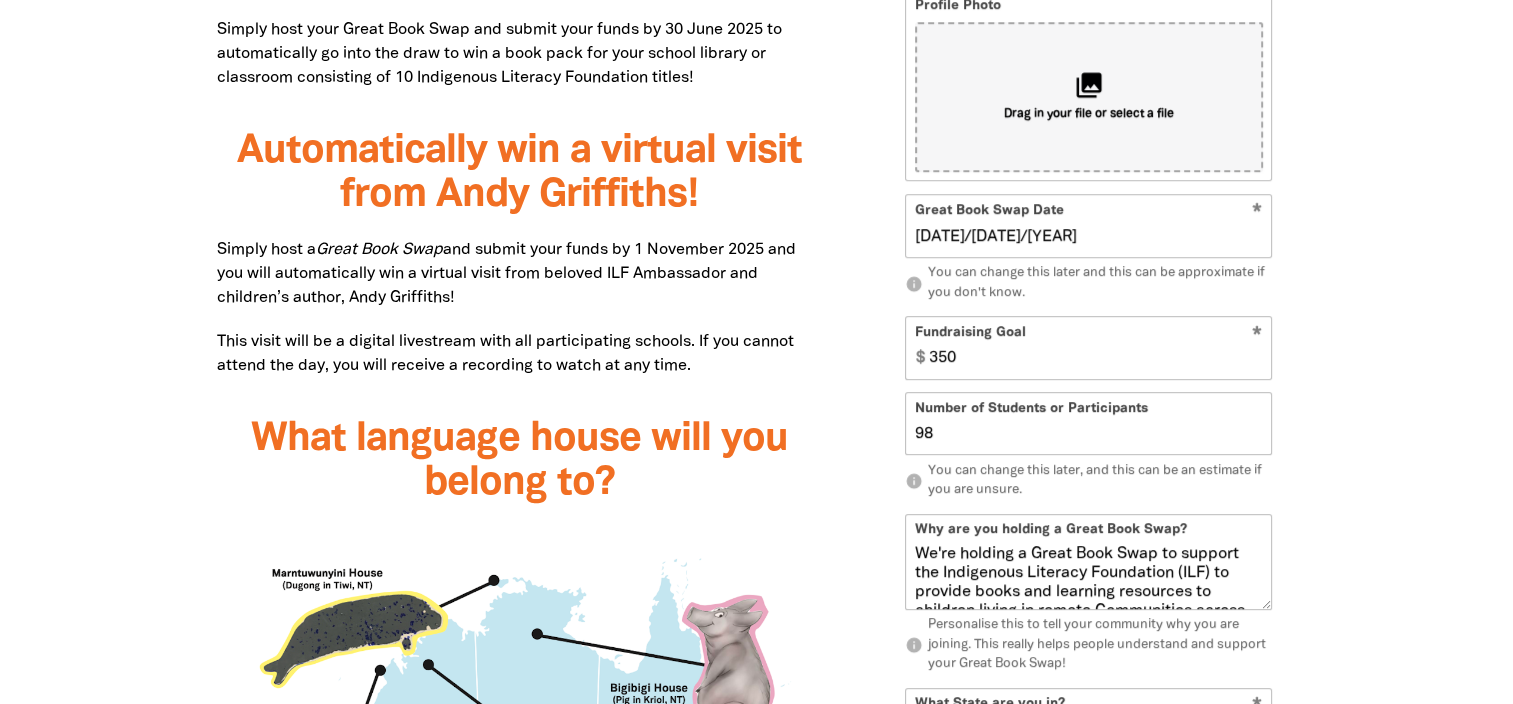type on "98" 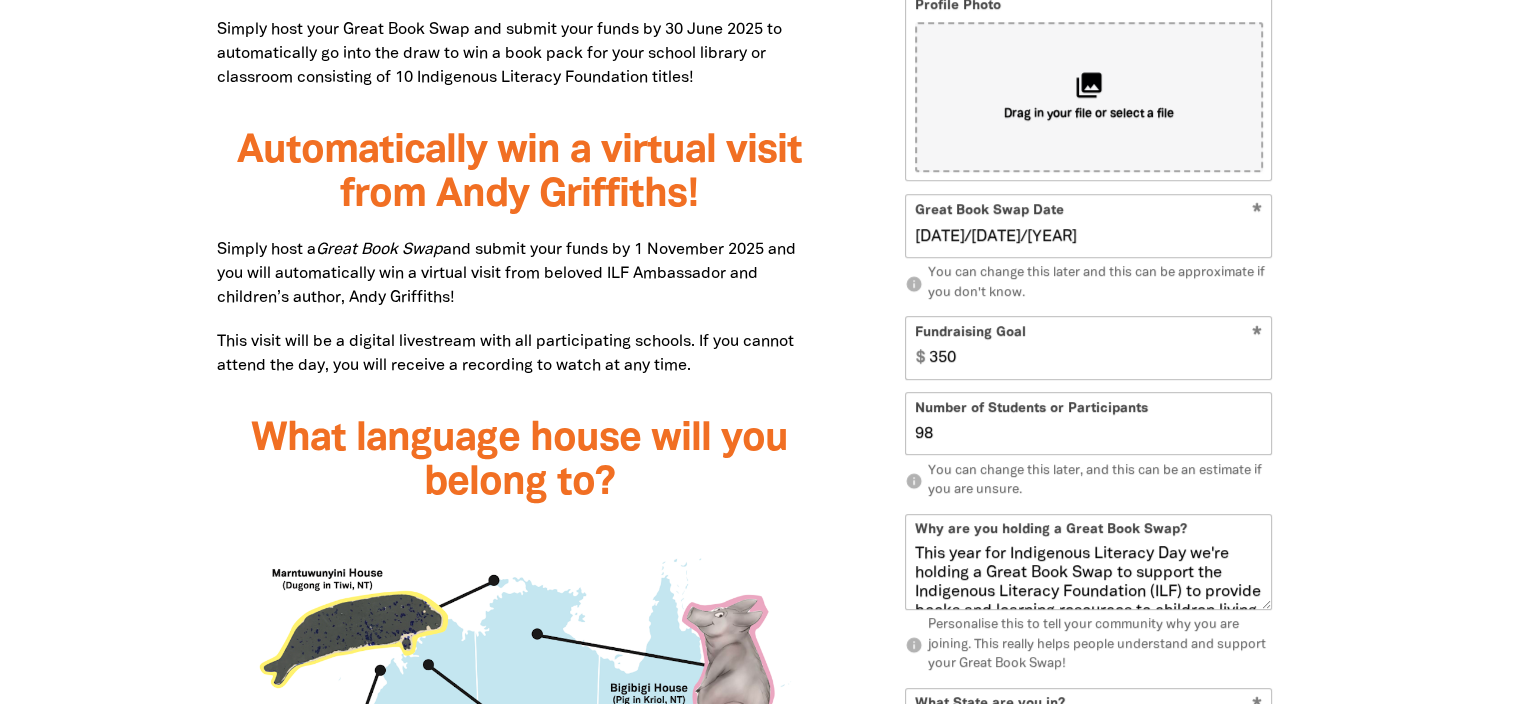 type on "This year for Indigenous Literacy Day we're holding a Great Book Swap to support the Indigenous Literacy Foundation (ILF) to provide books and learning resources to children living in remote Communities across Australia.
The Great Book Swap is a fantastic way to celebrate reading locally, learn more about Indigenous languages and culture, and raise funds for a great cause. This year the ILF are aiming raise $300,000 to gift 30,000 new books to remote Communities.
Show your support by making a donation to our Great Book Swap page and sharing it with your friends, family and community!" 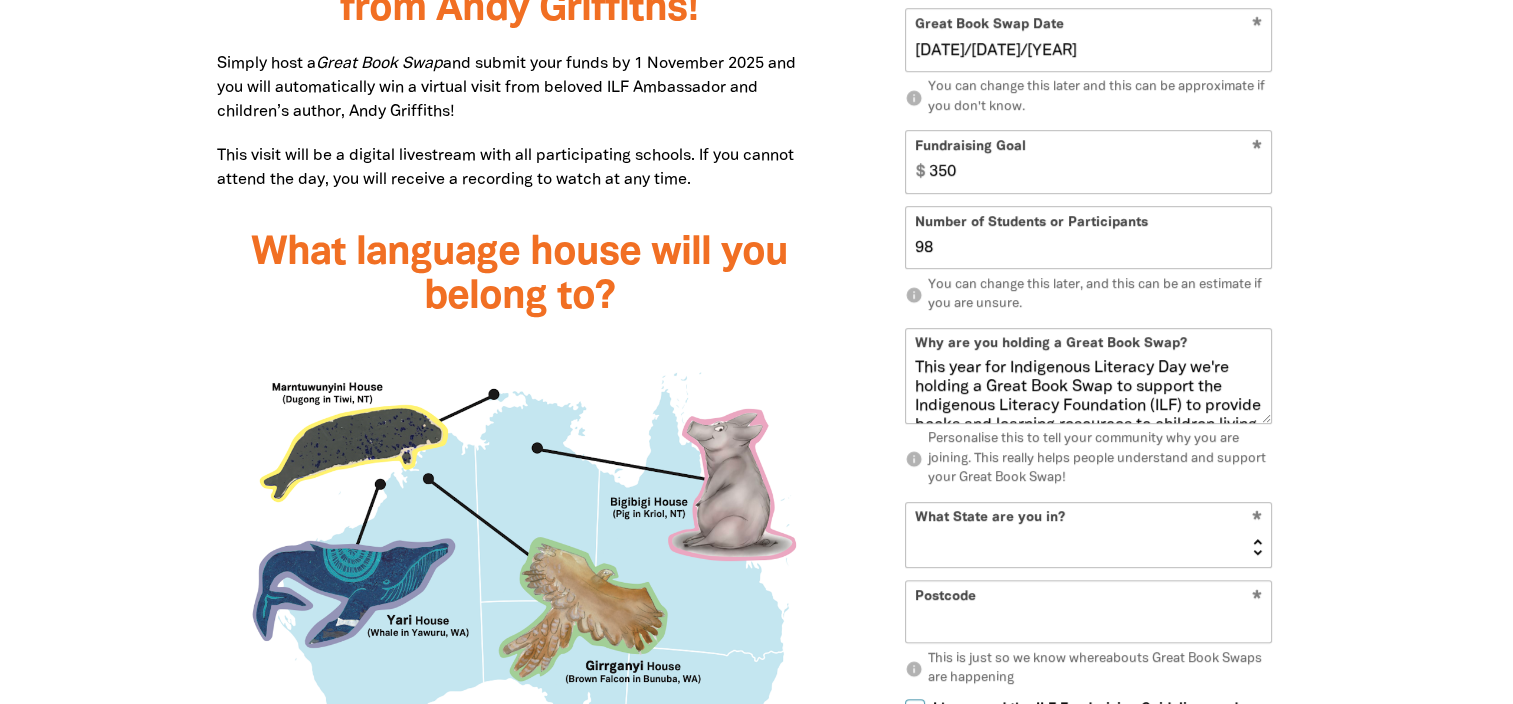 scroll, scrollTop: 1636, scrollLeft: 0, axis: vertical 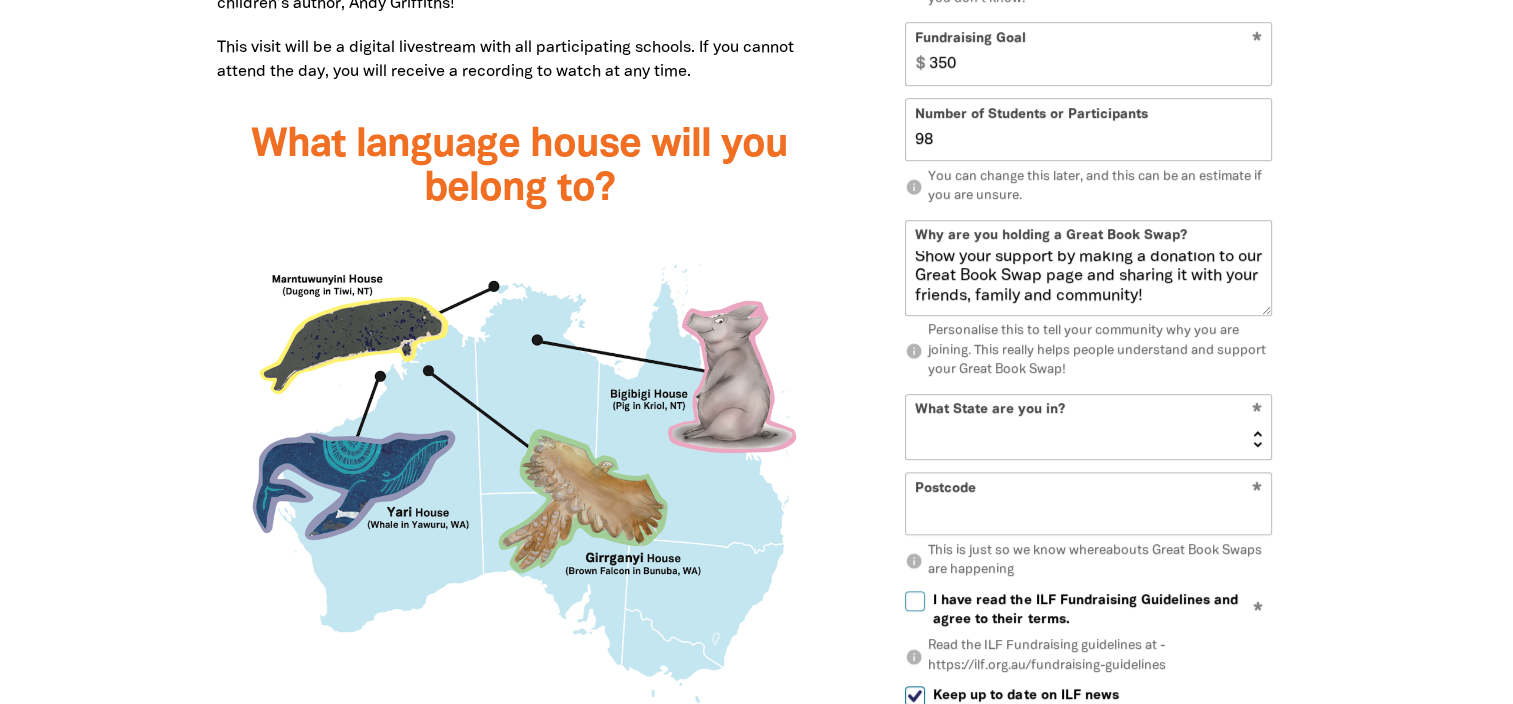 click on "NSW VIC QLD NT WA SA TAS ACT" at bounding box center (1088, 427) 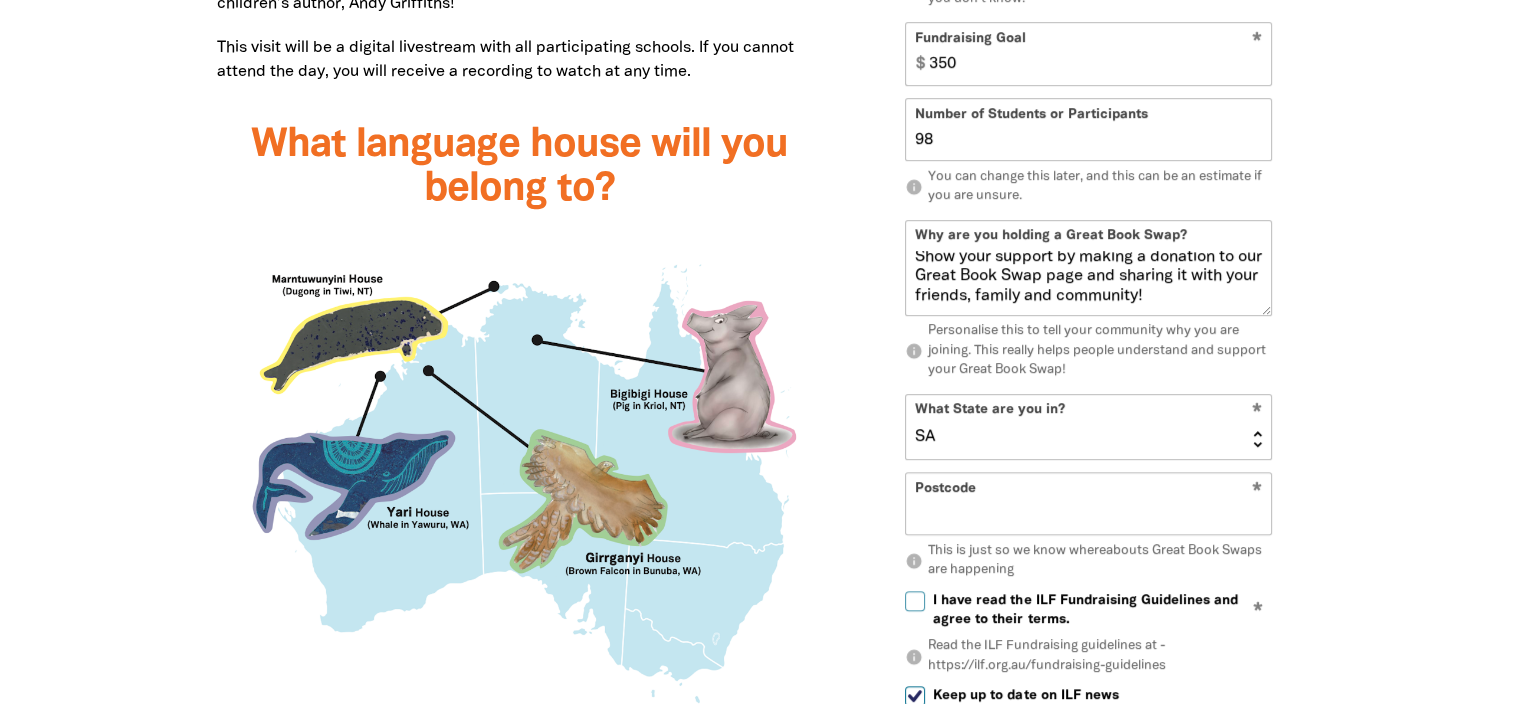 click on "NSW VIC QLD NT WA SA TAS ACT" at bounding box center (1088, 427) 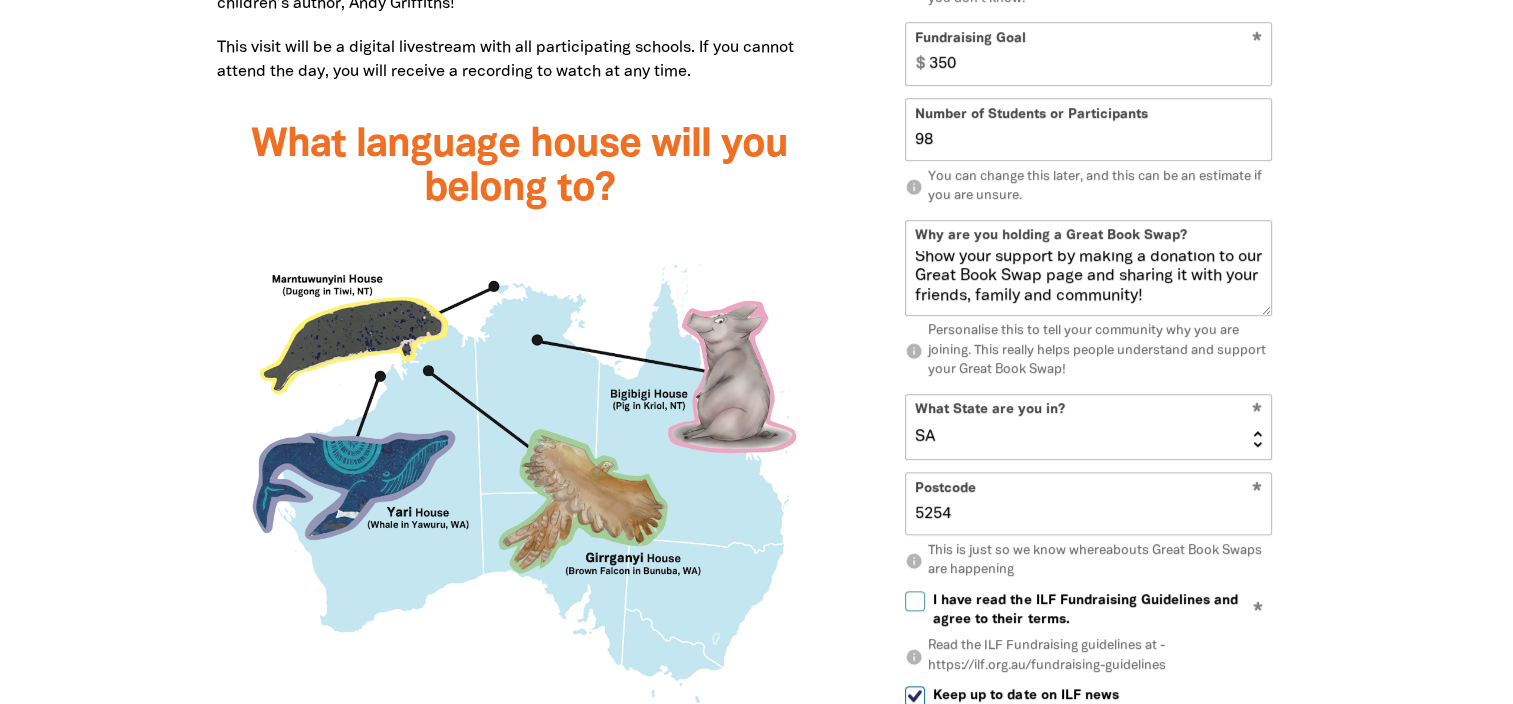click on "info Read the ILF Fundraising guidelines at - https://ilf.org.au/fundraising-guidelines" at bounding box center (1088, 657) 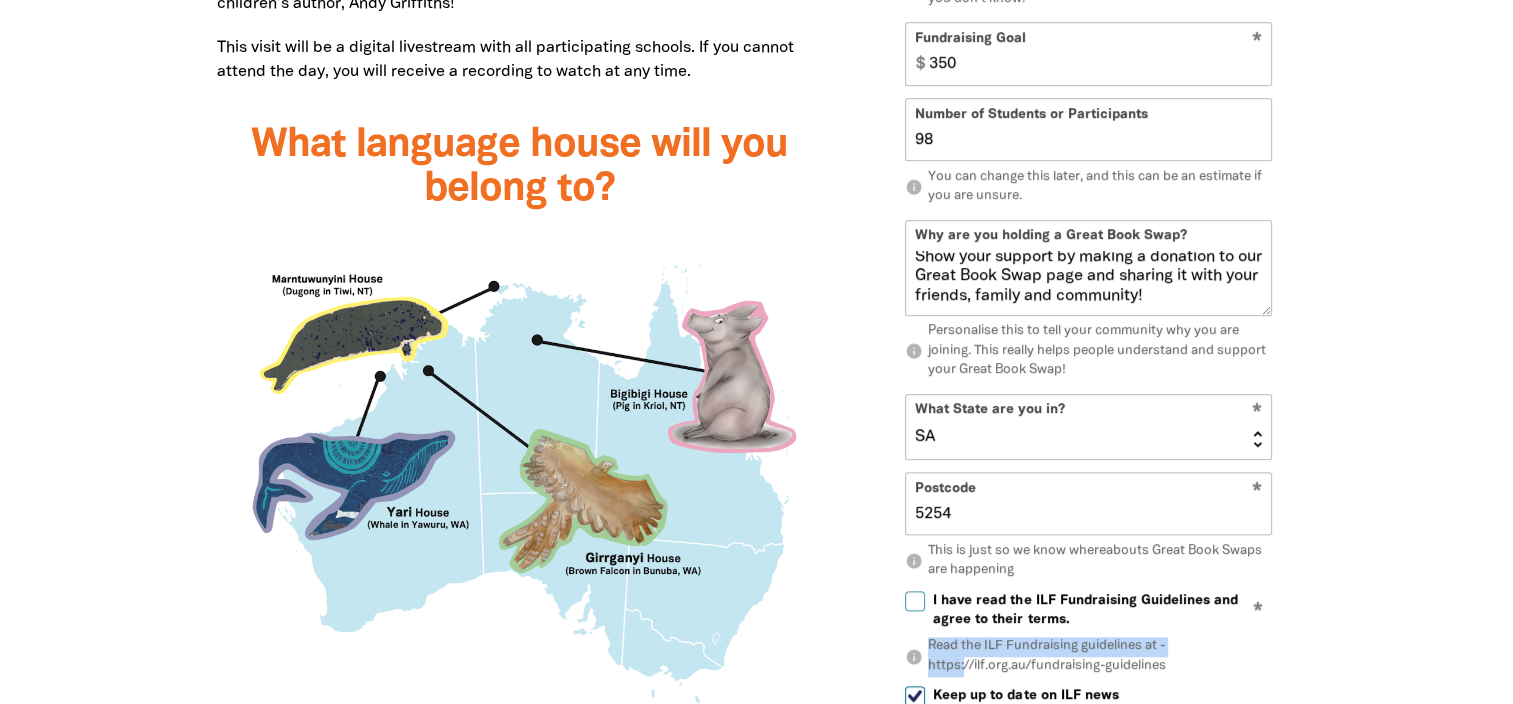 drag, startPoint x: 1176, startPoint y: 659, endPoint x: 959, endPoint y: 662, distance: 217.02074 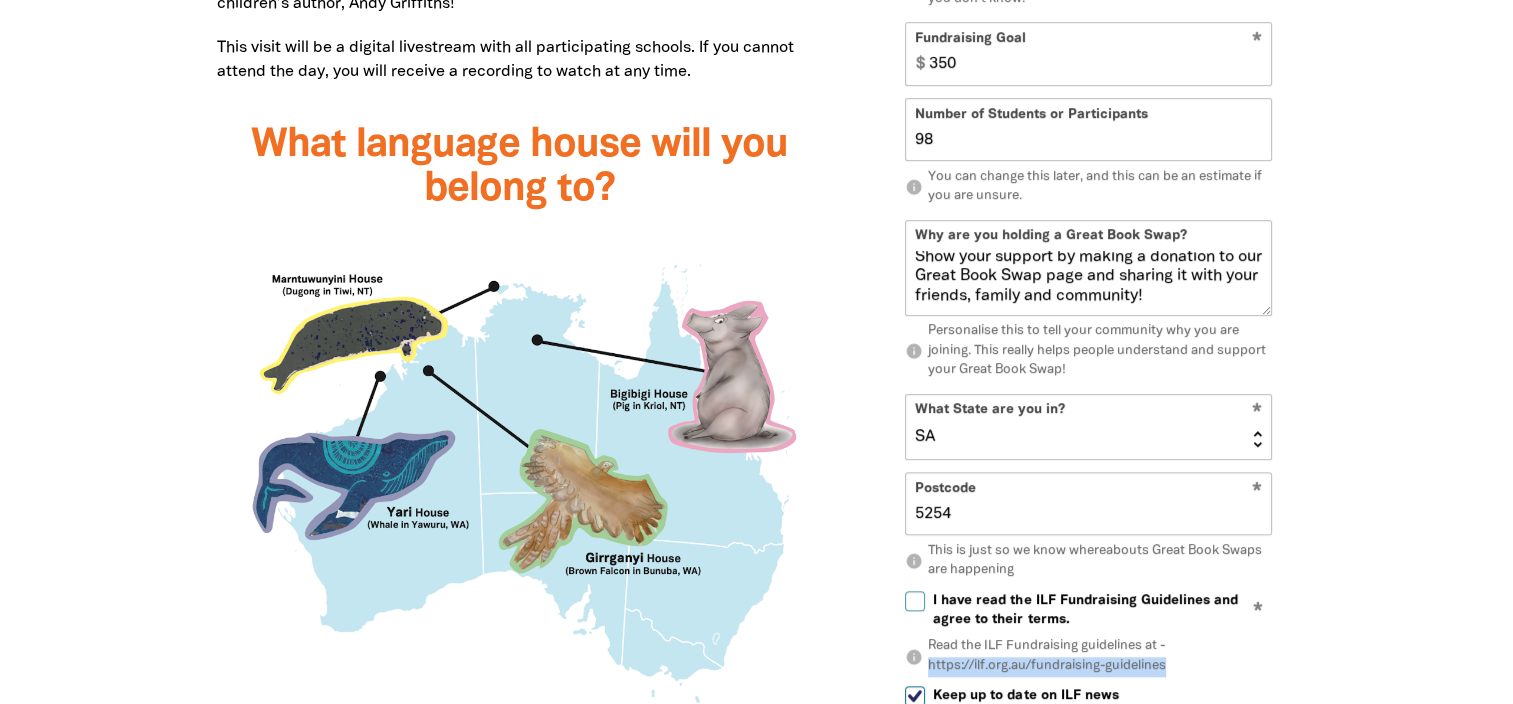 drag, startPoint x: 925, startPoint y: 663, endPoint x: 1175, endPoint y: 665, distance: 250.008 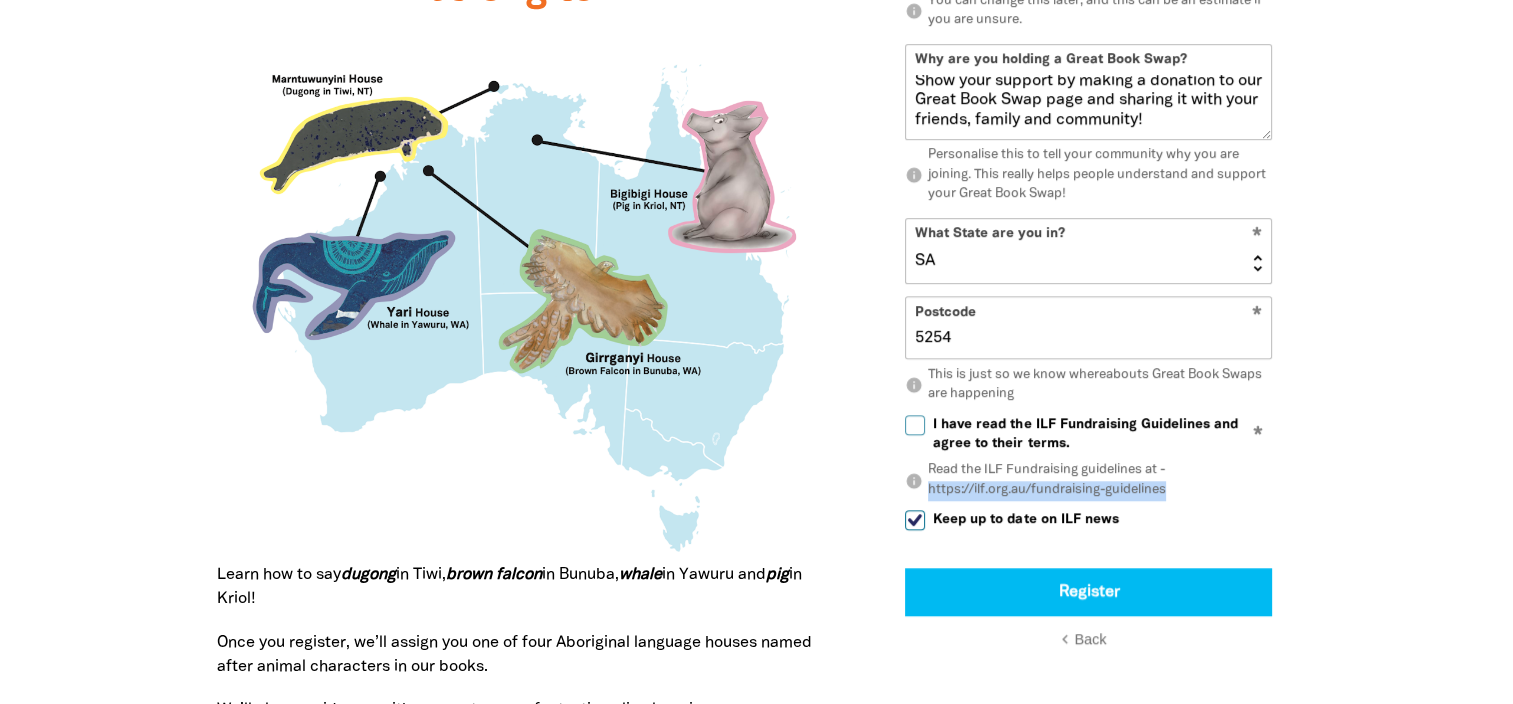 scroll, scrollTop: 1946, scrollLeft: 0, axis: vertical 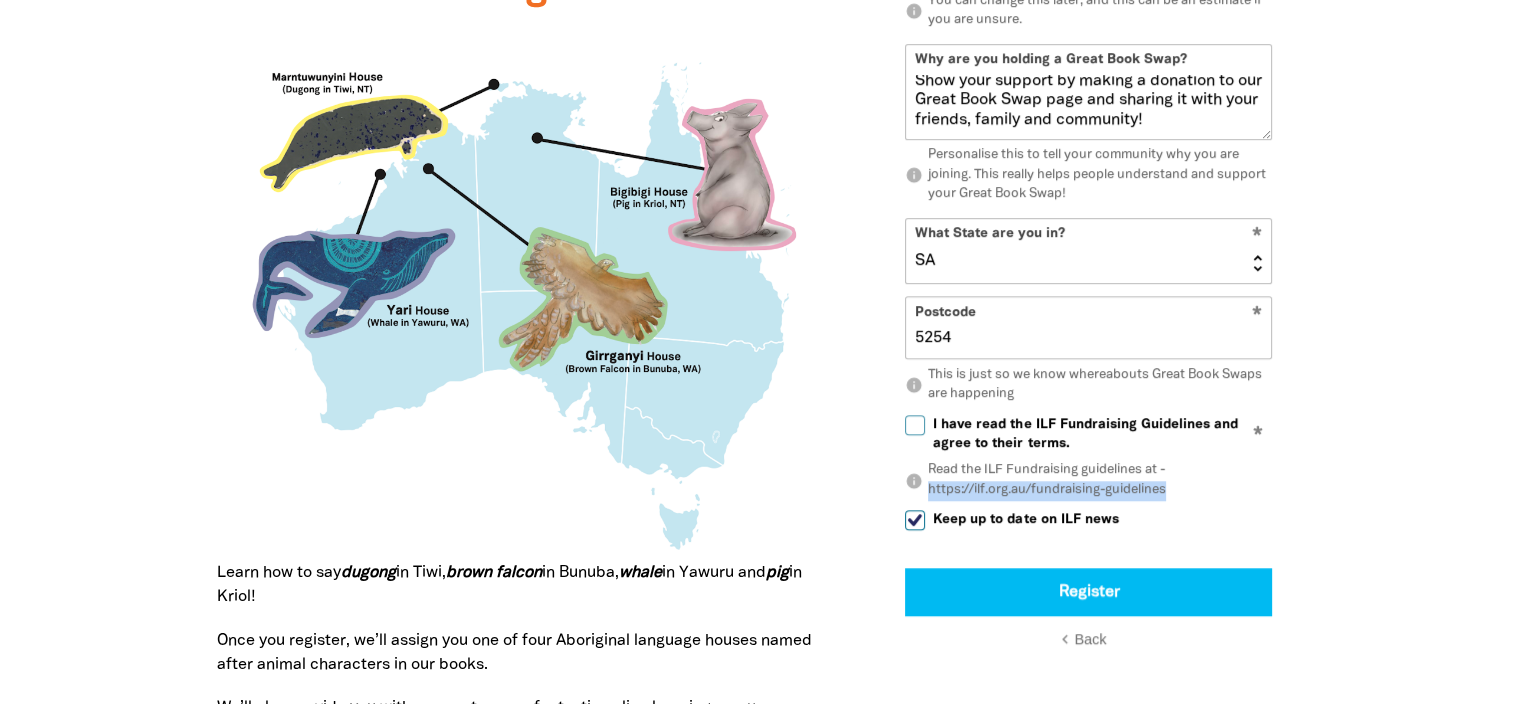 click on "info Read the ILF Fundraising guidelines at - https://ilf.org.au/fundraising-guidelines" at bounding box center (1088, 480) 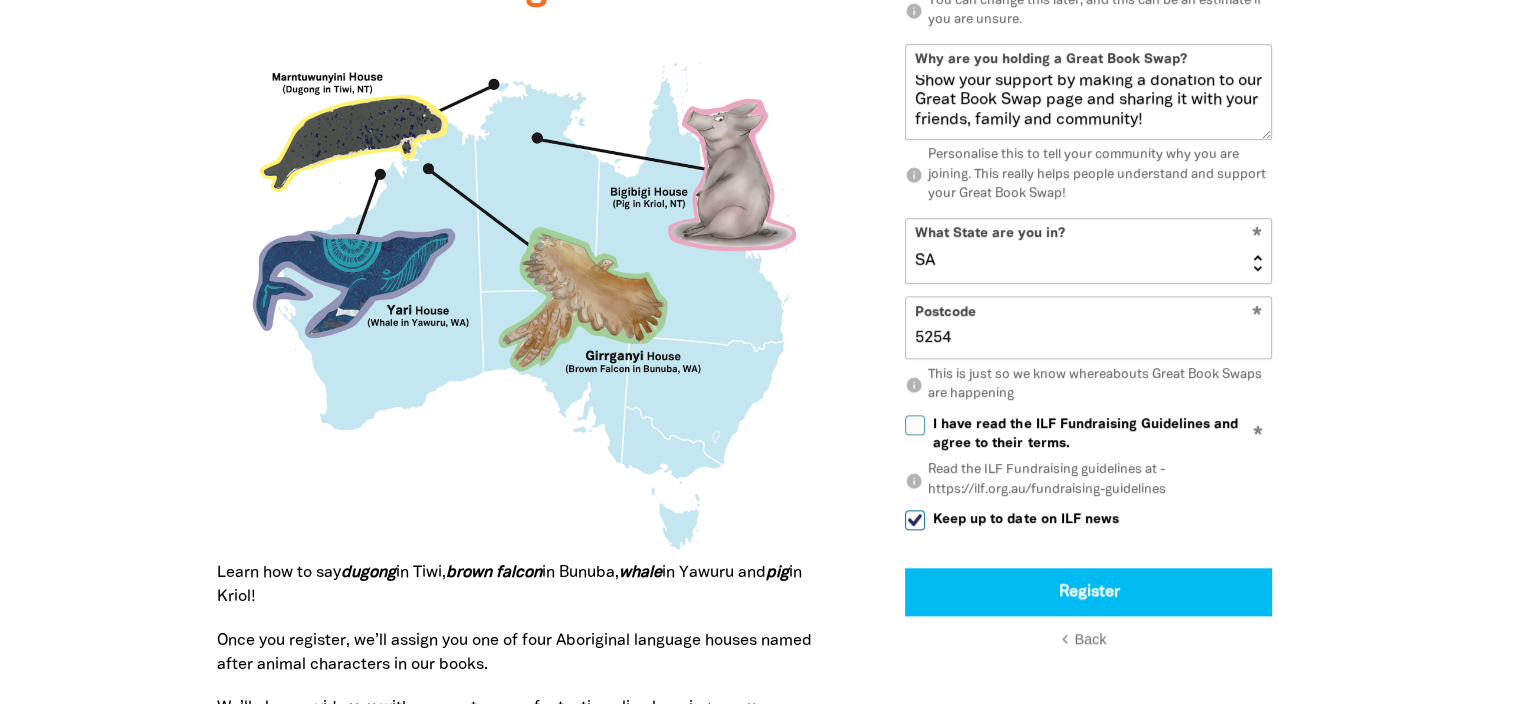 click on "I have read the ILF Fundraising Guidelines and agree to their terms." at bounding box center [915, 424] 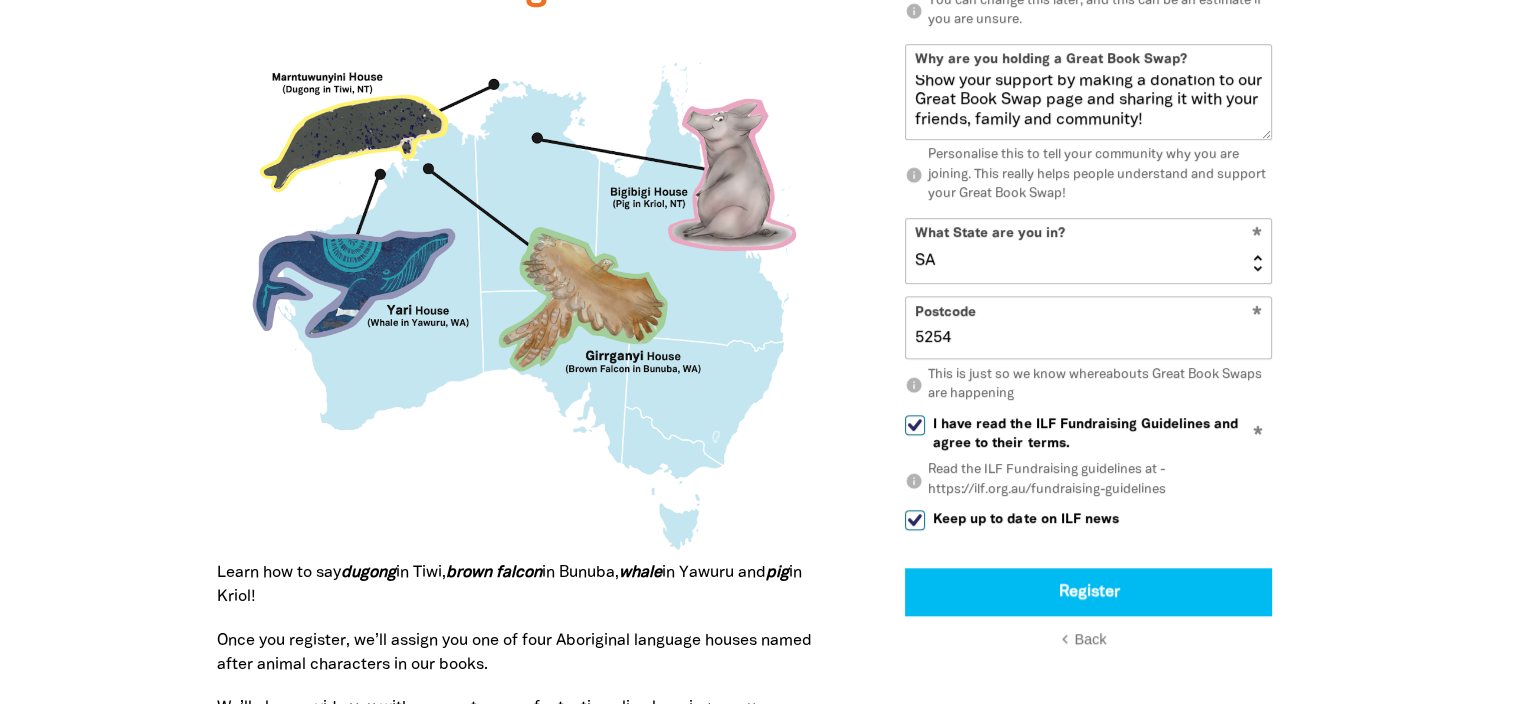 checkbox on "true" 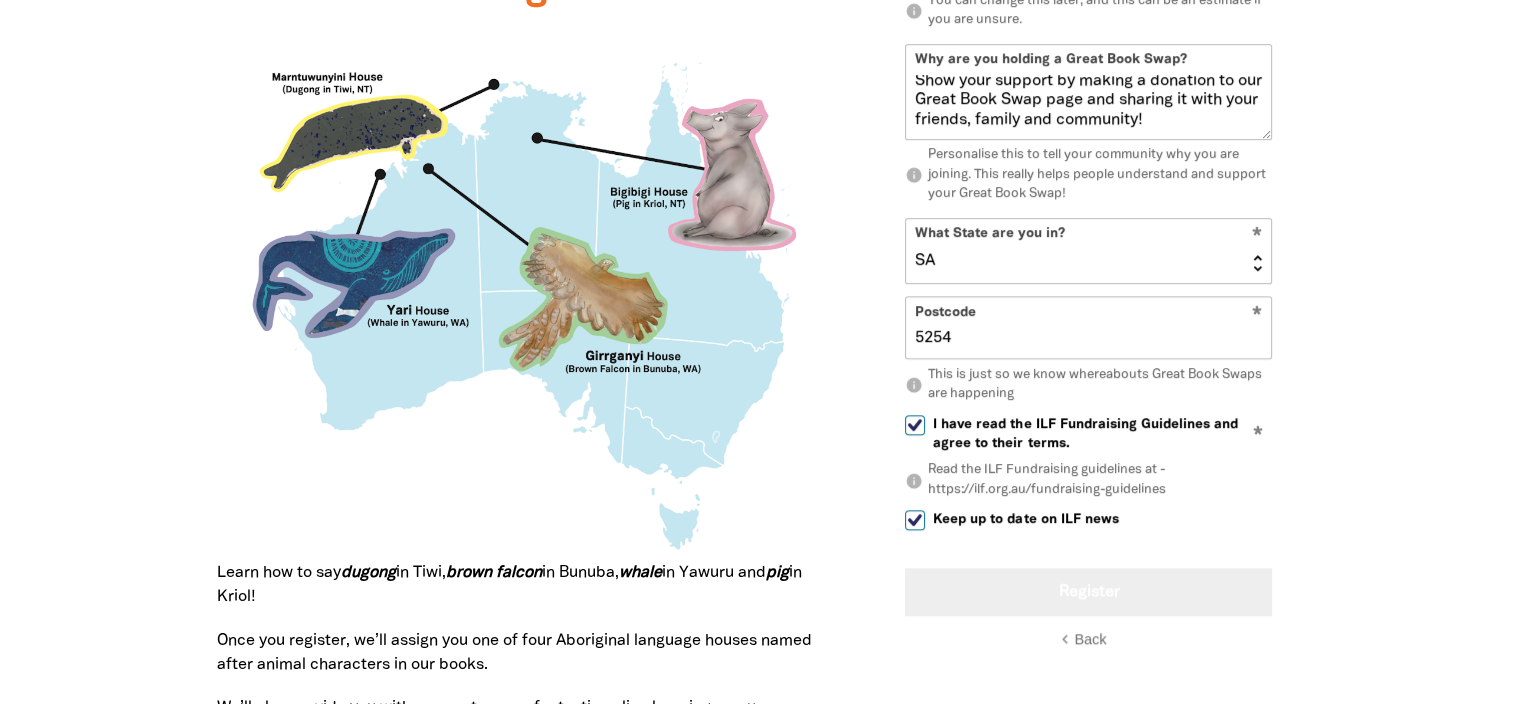click on "Register" at bounding box center [1088, 591] 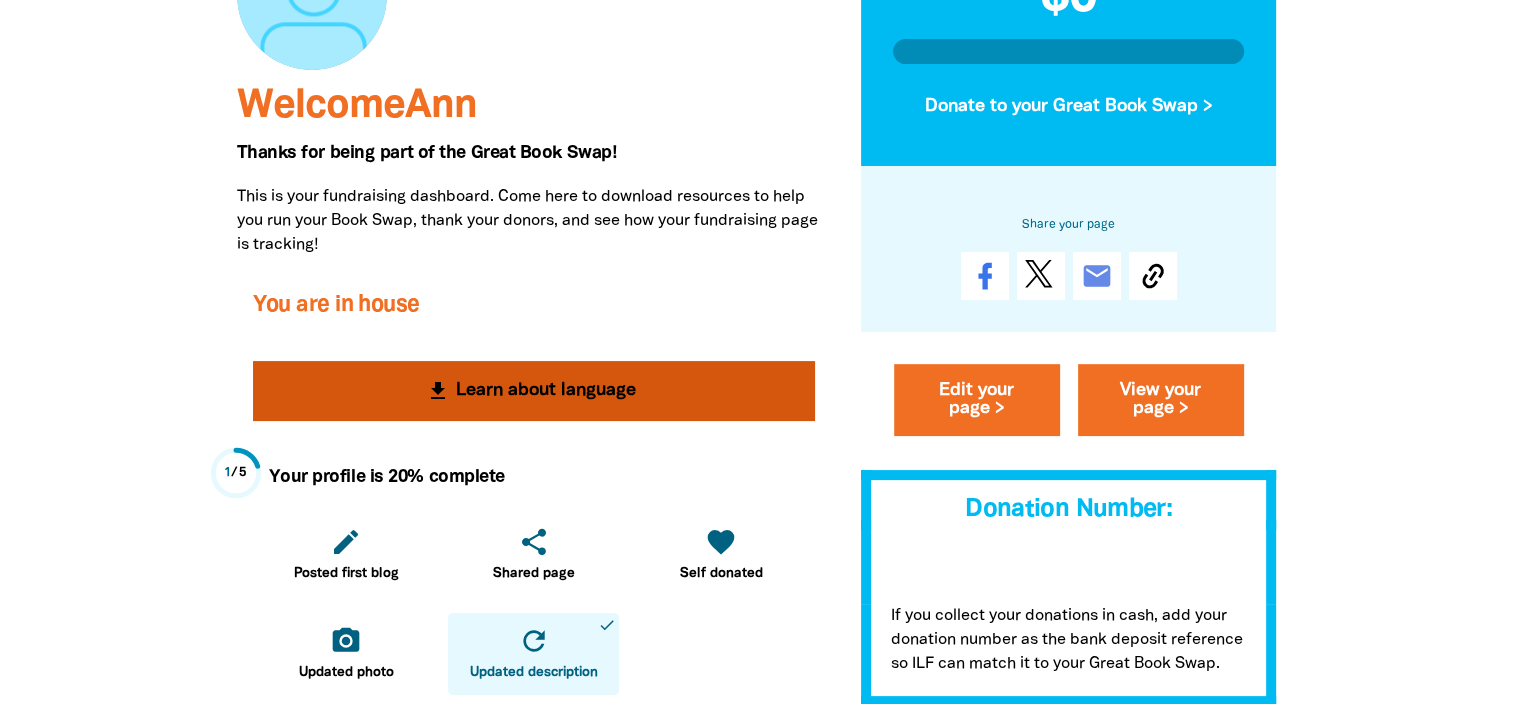 scroll, scrollTop: 291, scrollLeft: 0, axis: vertical 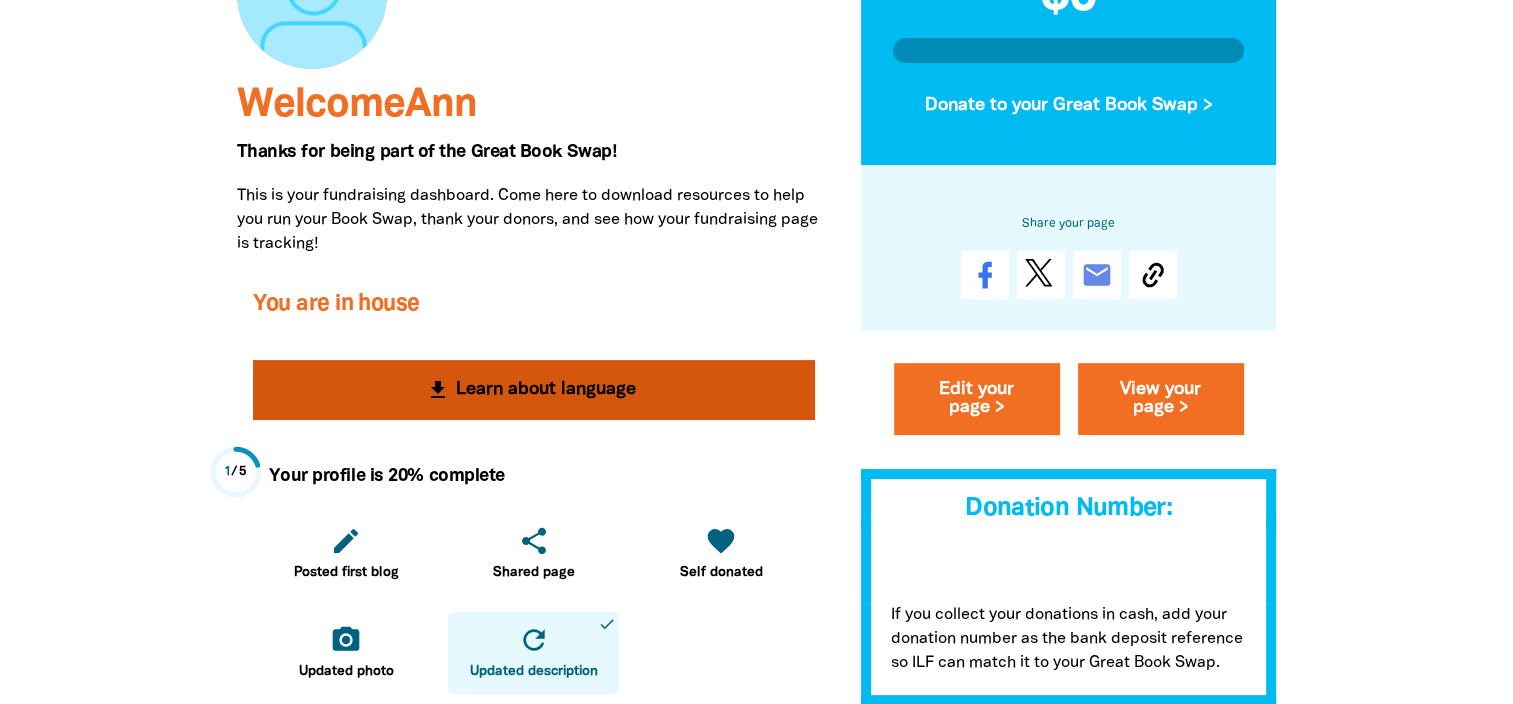 click on "get_app   Learn about  language" at bounding box center [534, 390] 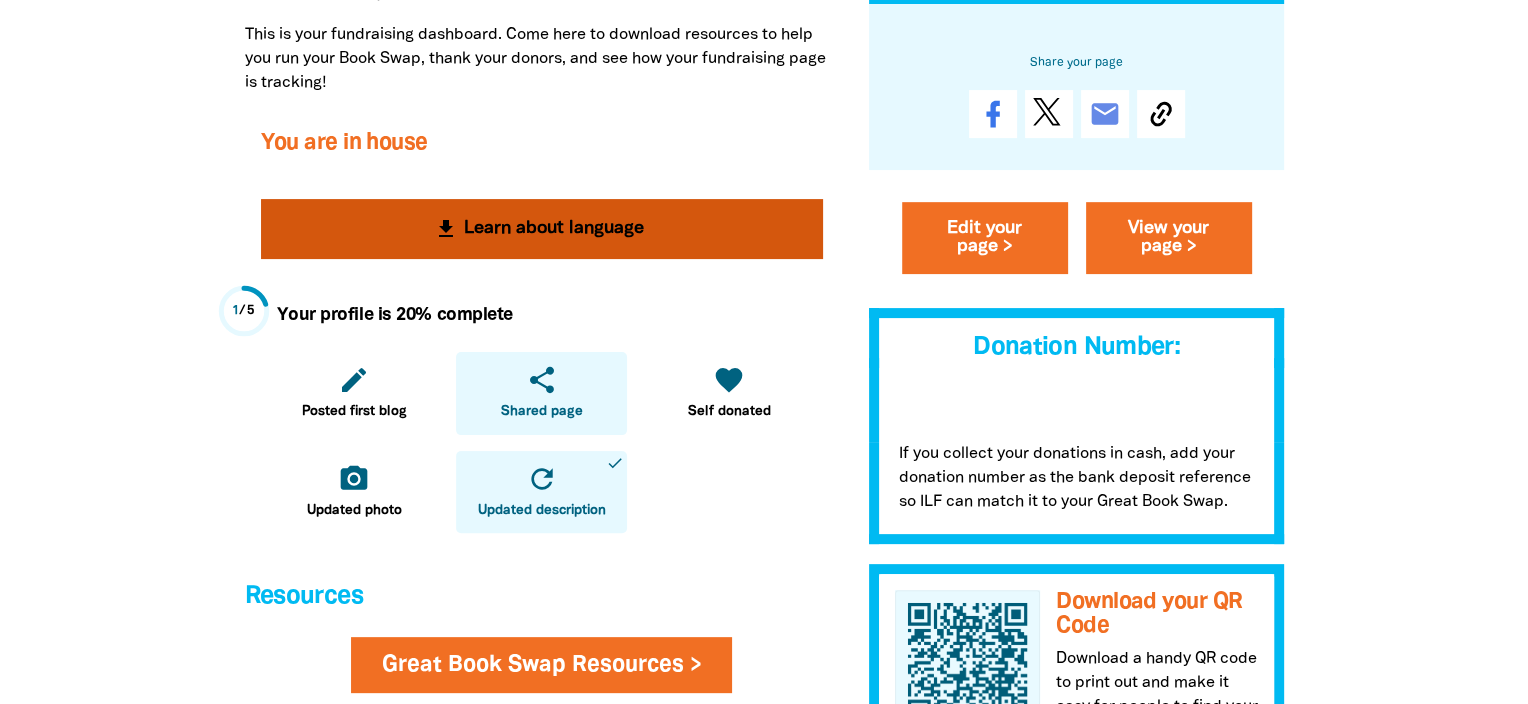 scroll, scrollTop: 455, scrollLeft: 0, axis: vertical 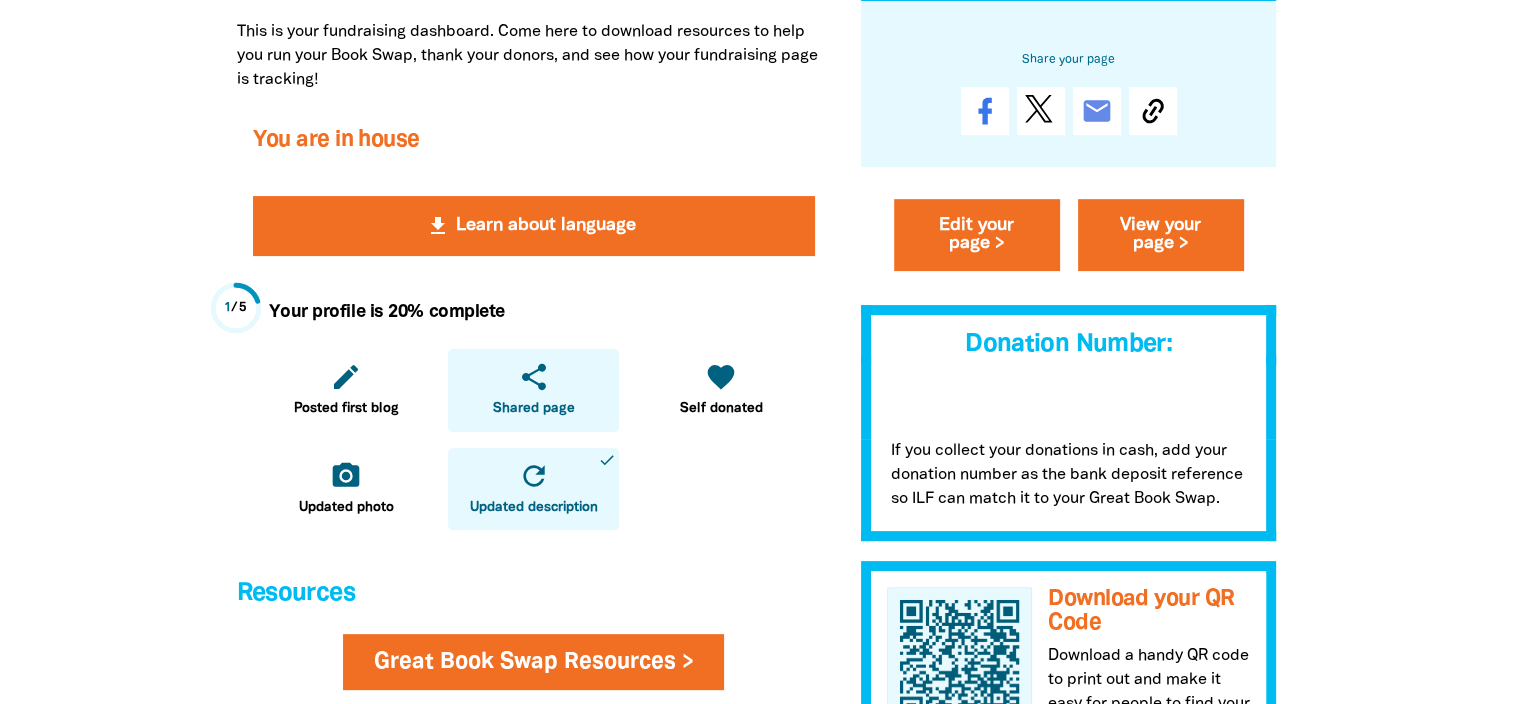 click on "share" at bounding box center (534, 377) 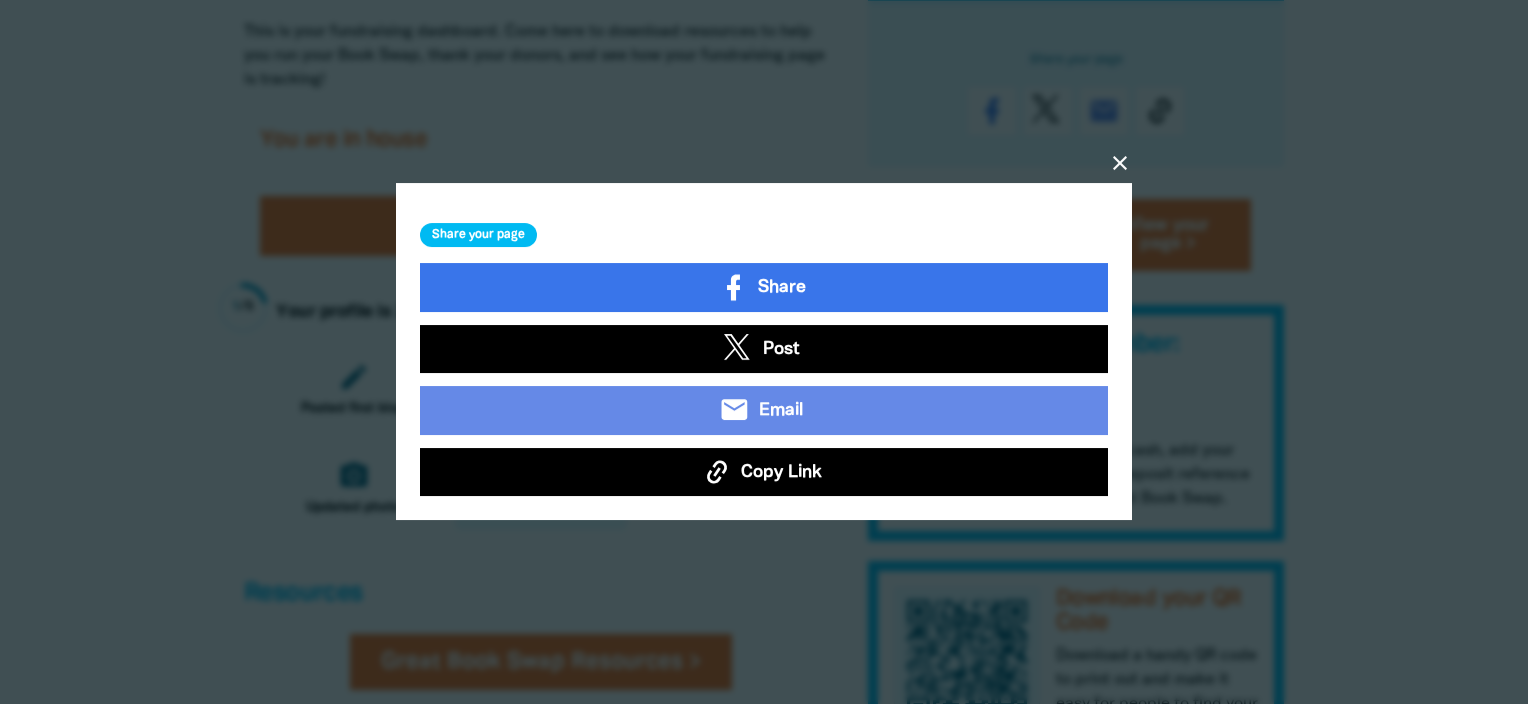 click on "Copy Link" at bounding box center (764, 472) 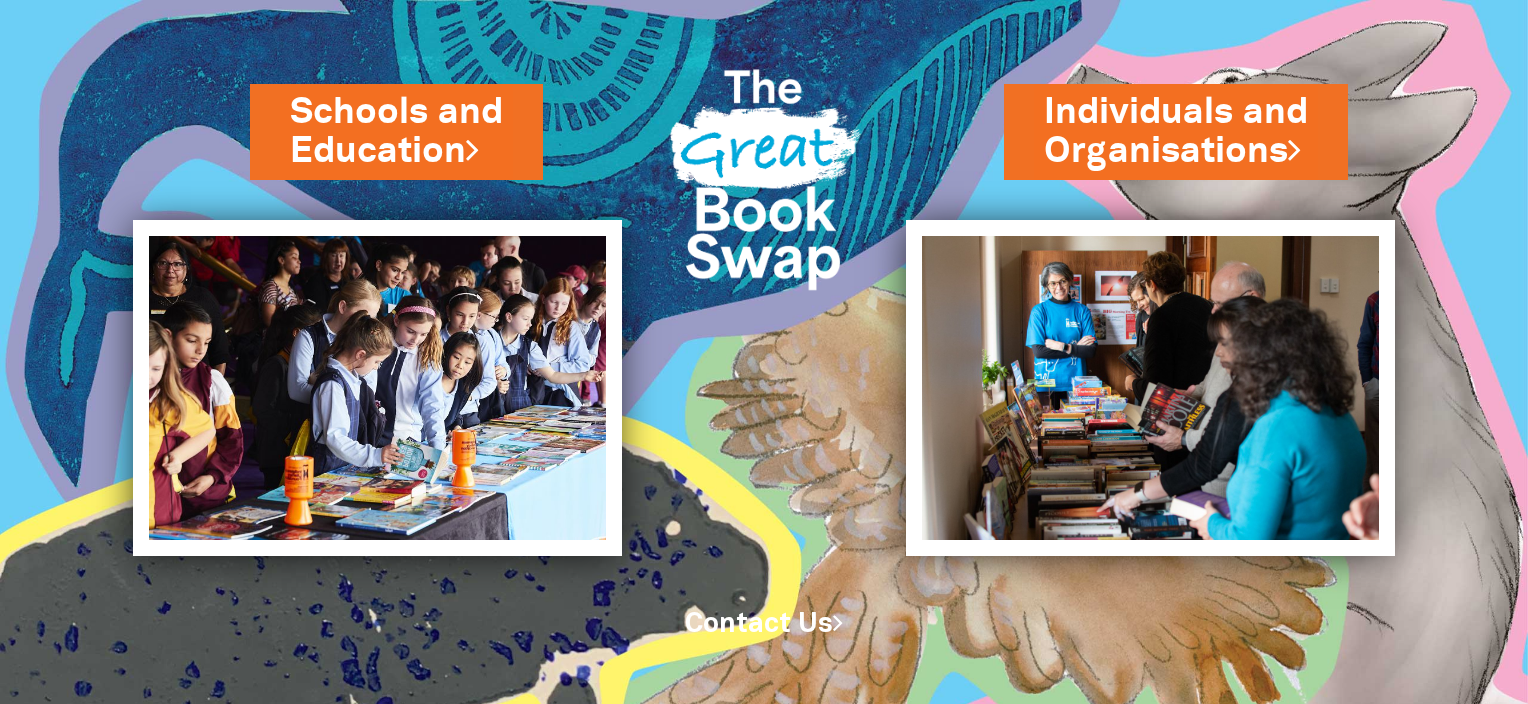 scroll, scrollTop: 0, scrollLeft: 0, axis: both 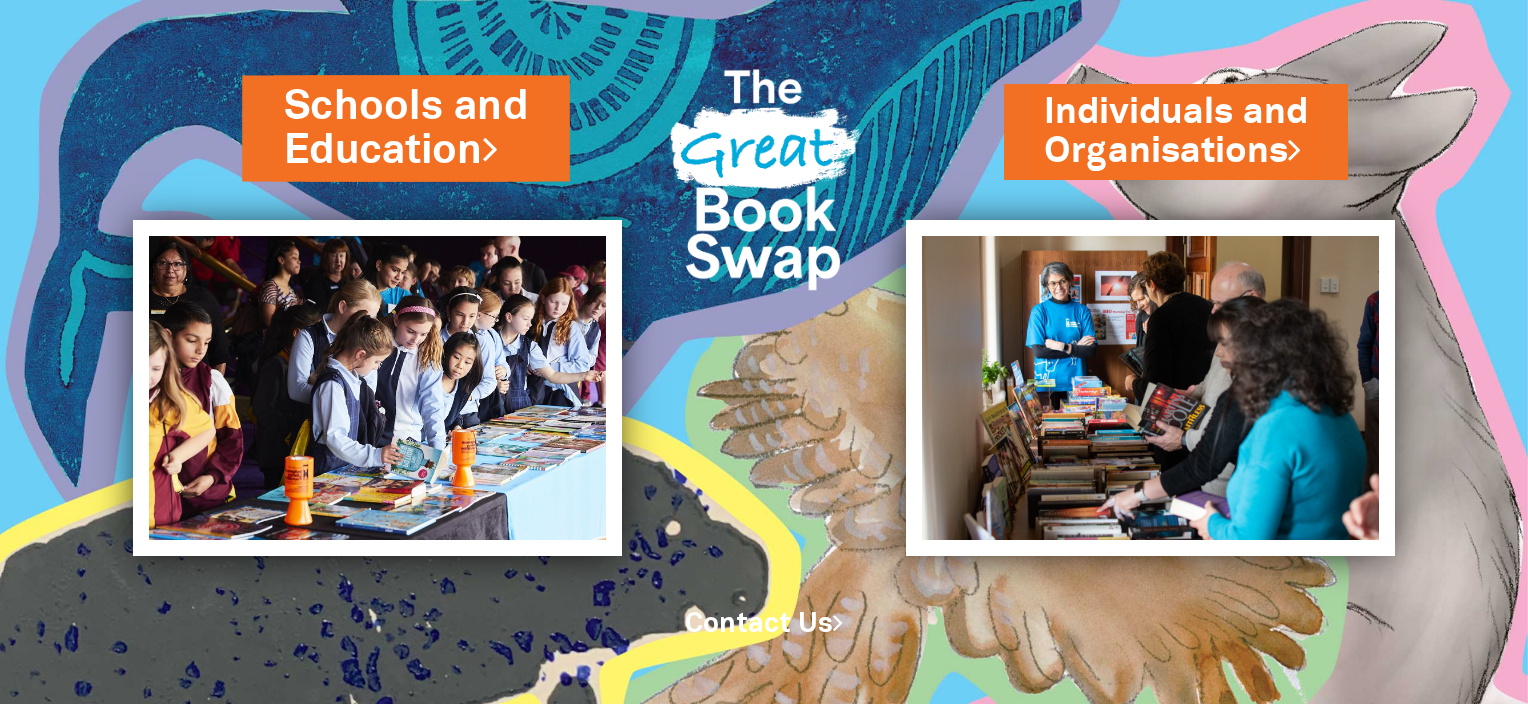 click on "Schools and Education" at bounding box center [406, 128] 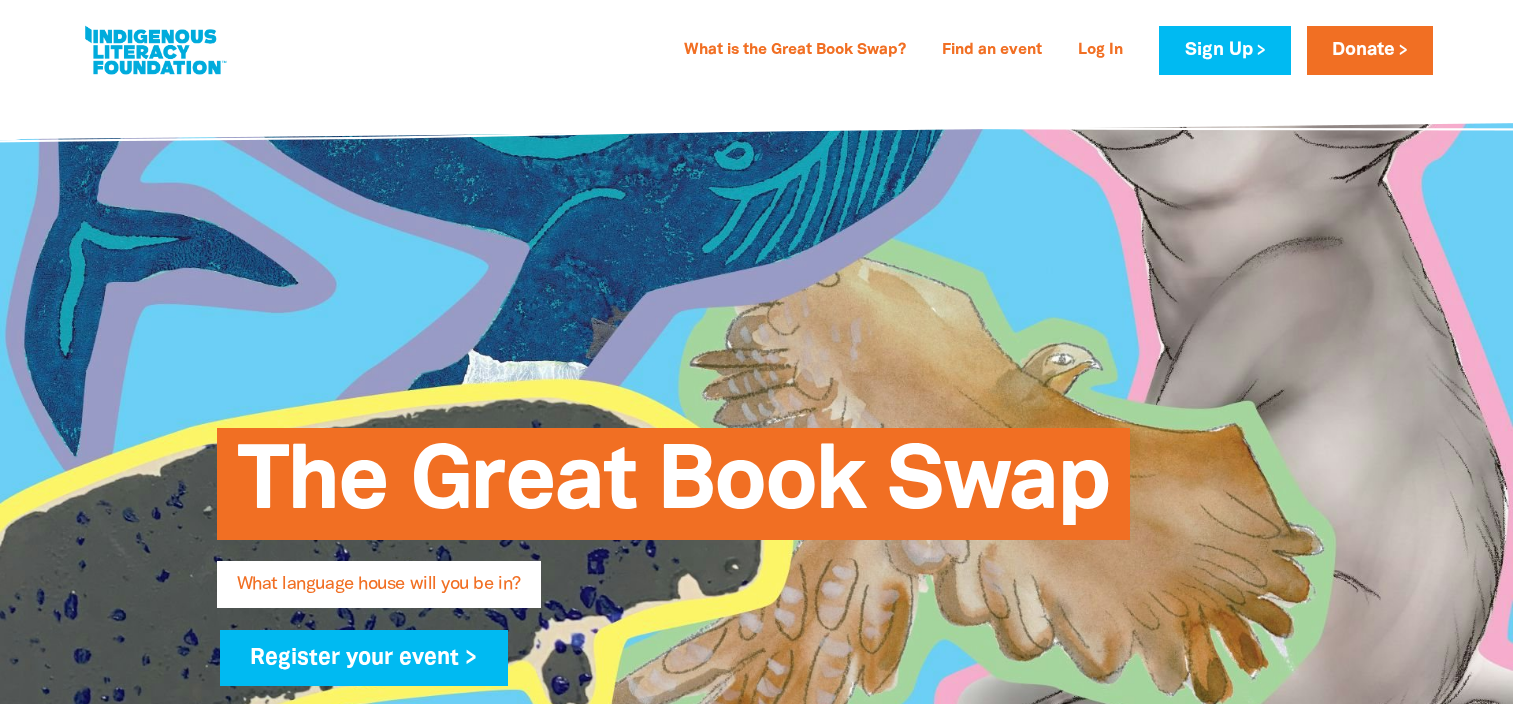 scroll, scrollTop: 0, scrollLeft: 0, axis: both 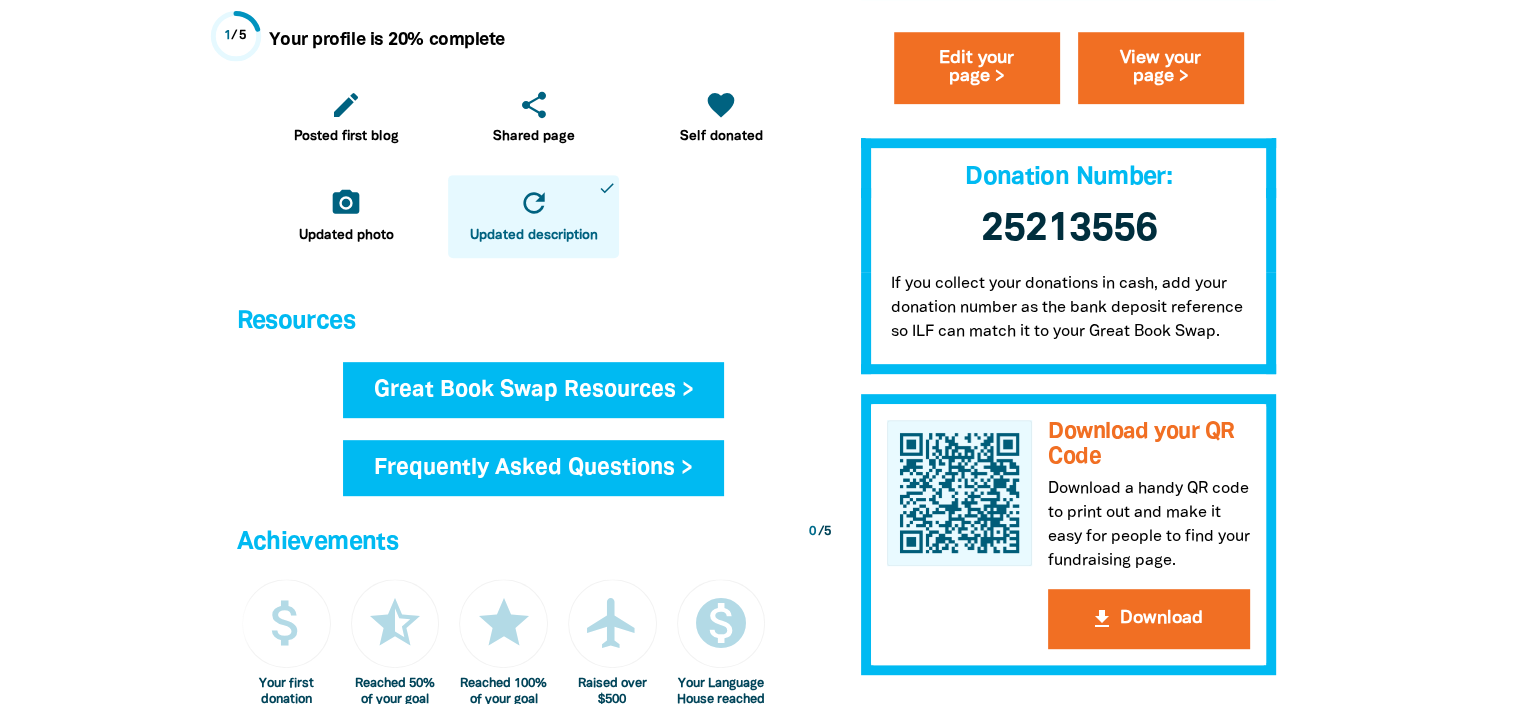 click on "Great Book Swap Resources >" at bounding box center (534, 390) 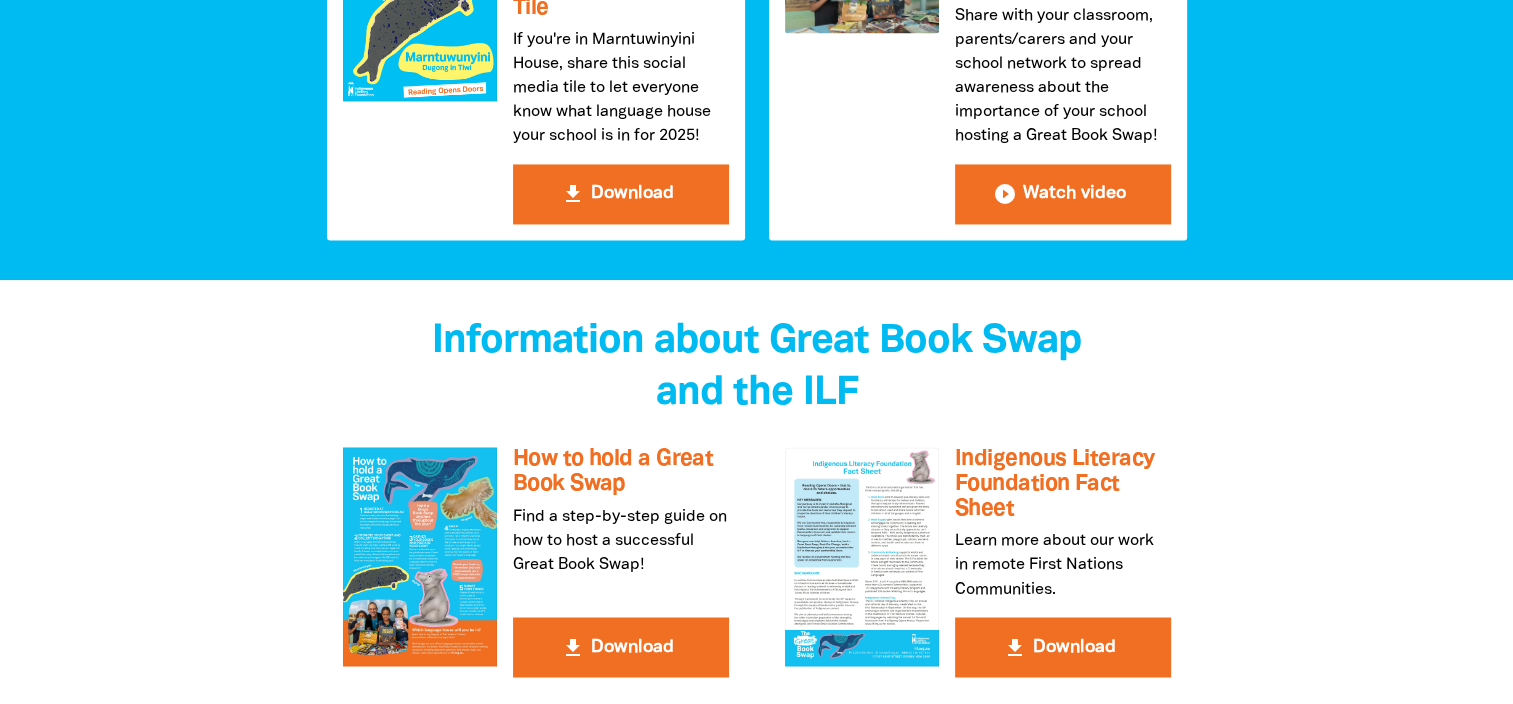 scroll, scrollTop: 3199, scrollLeft: 0, axis: vertical 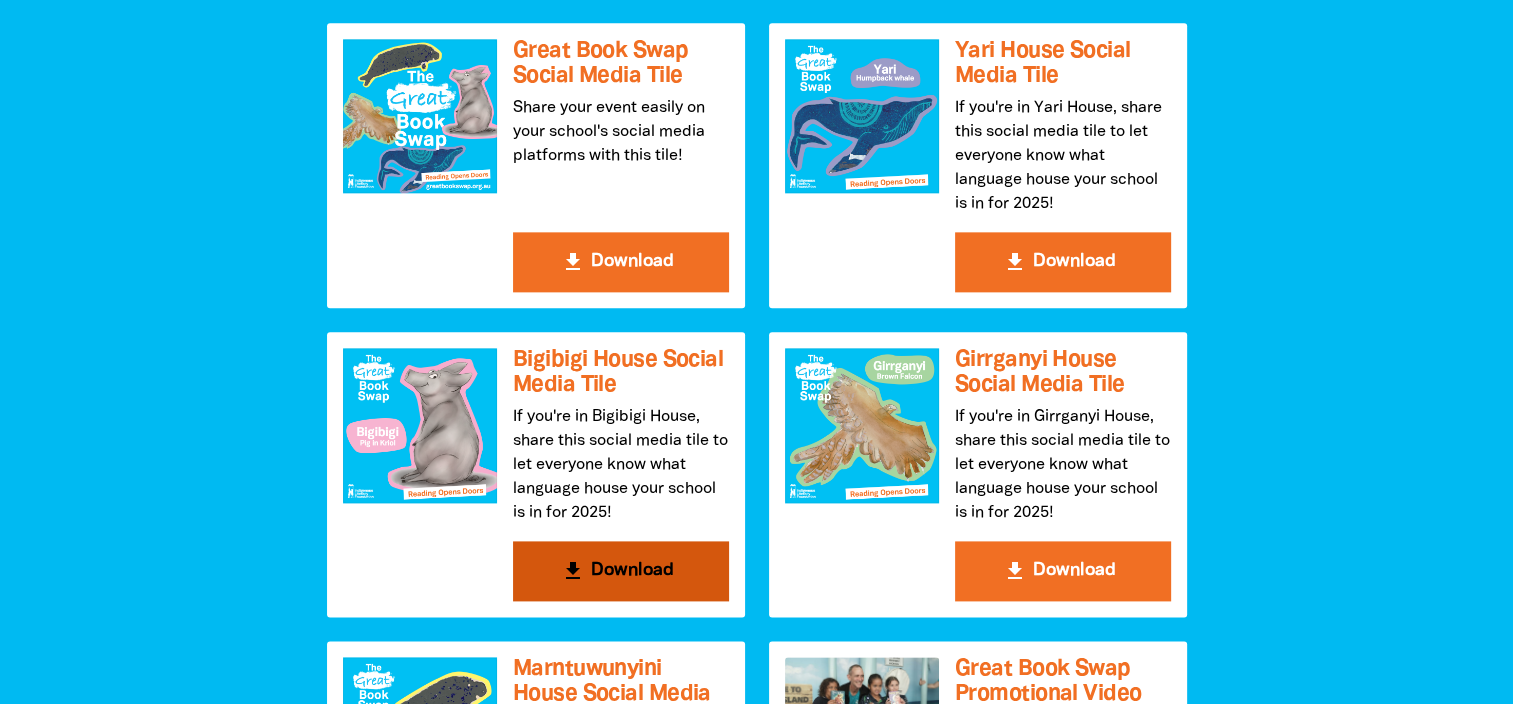 click on "get_app   Download" at bounding box center [621, 571] 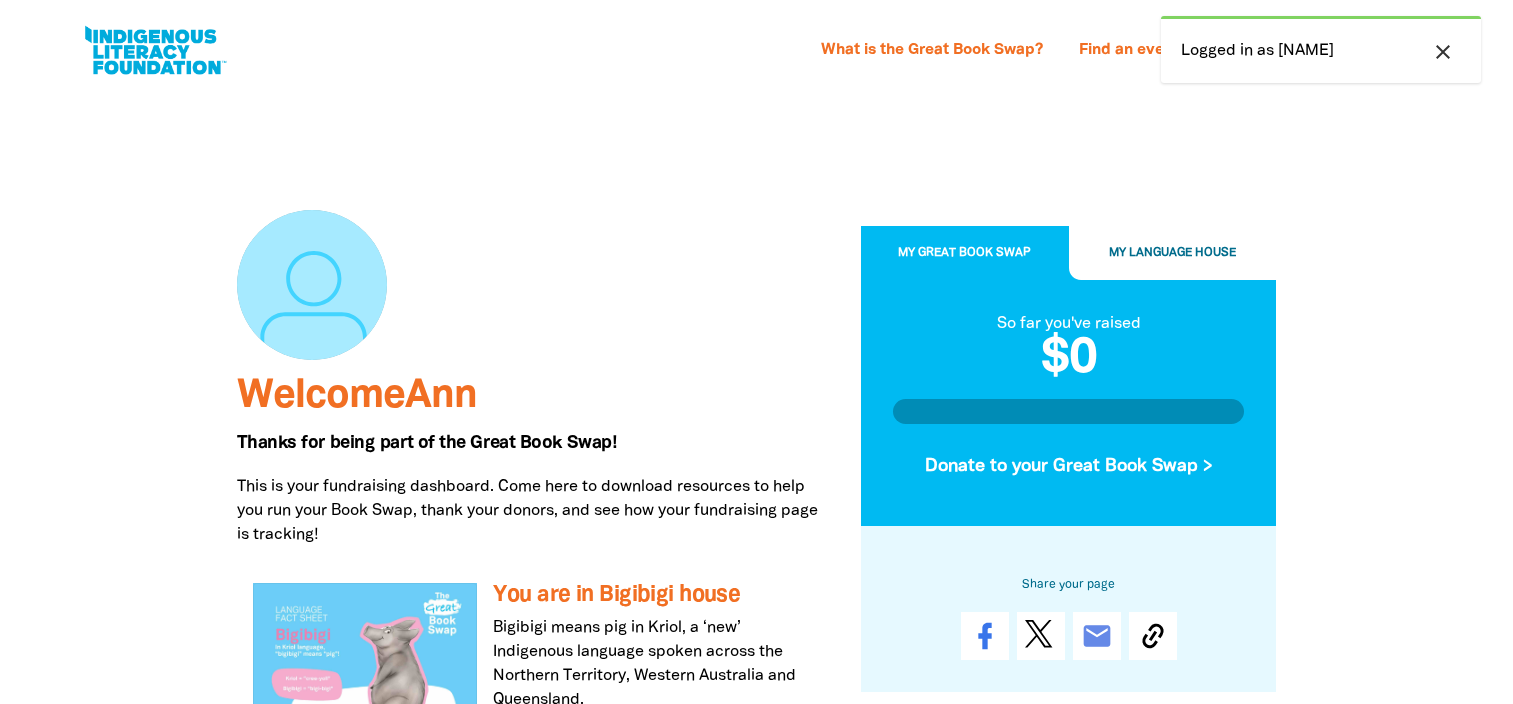scroll, scrollTop: 0, scrollLeft: 0, axis: both 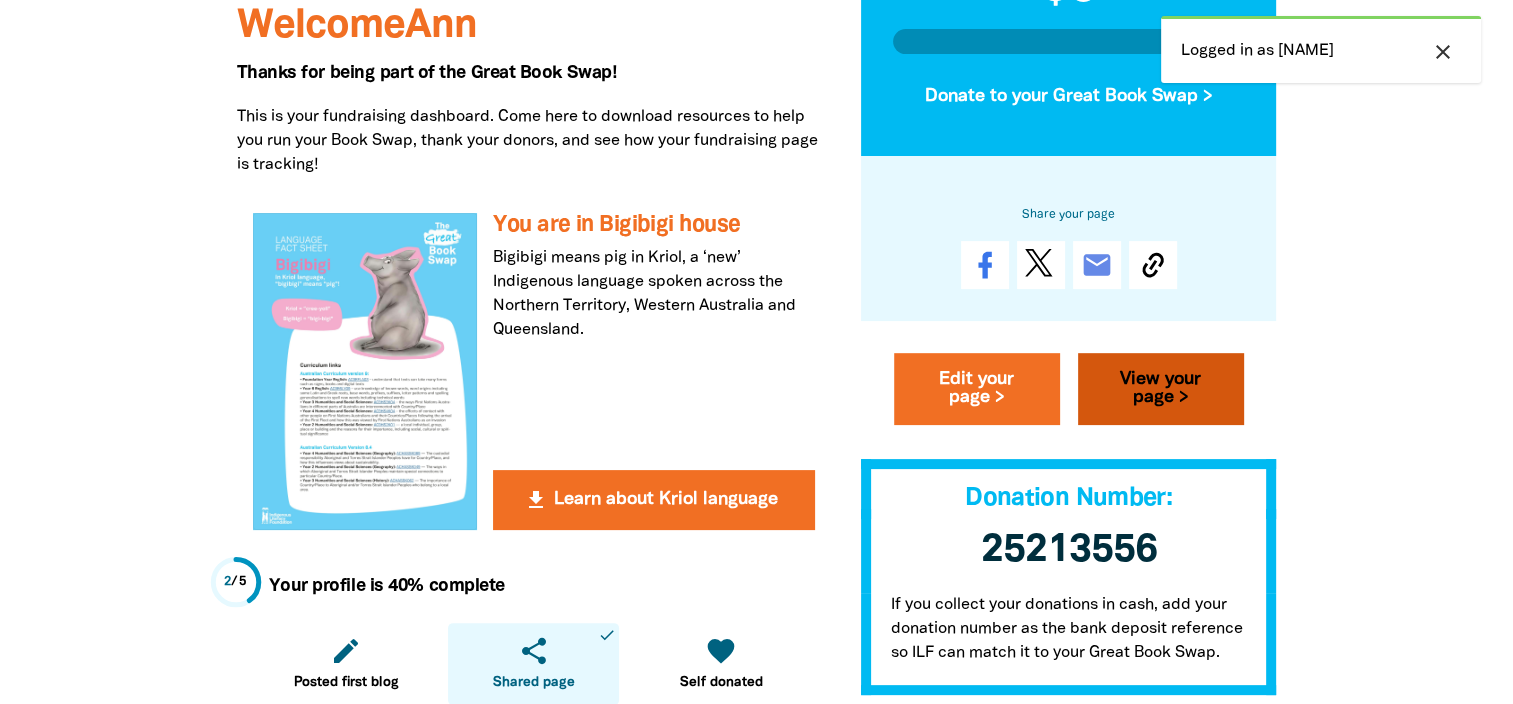 click on "View your page >" at bounding box center [1161, 390] 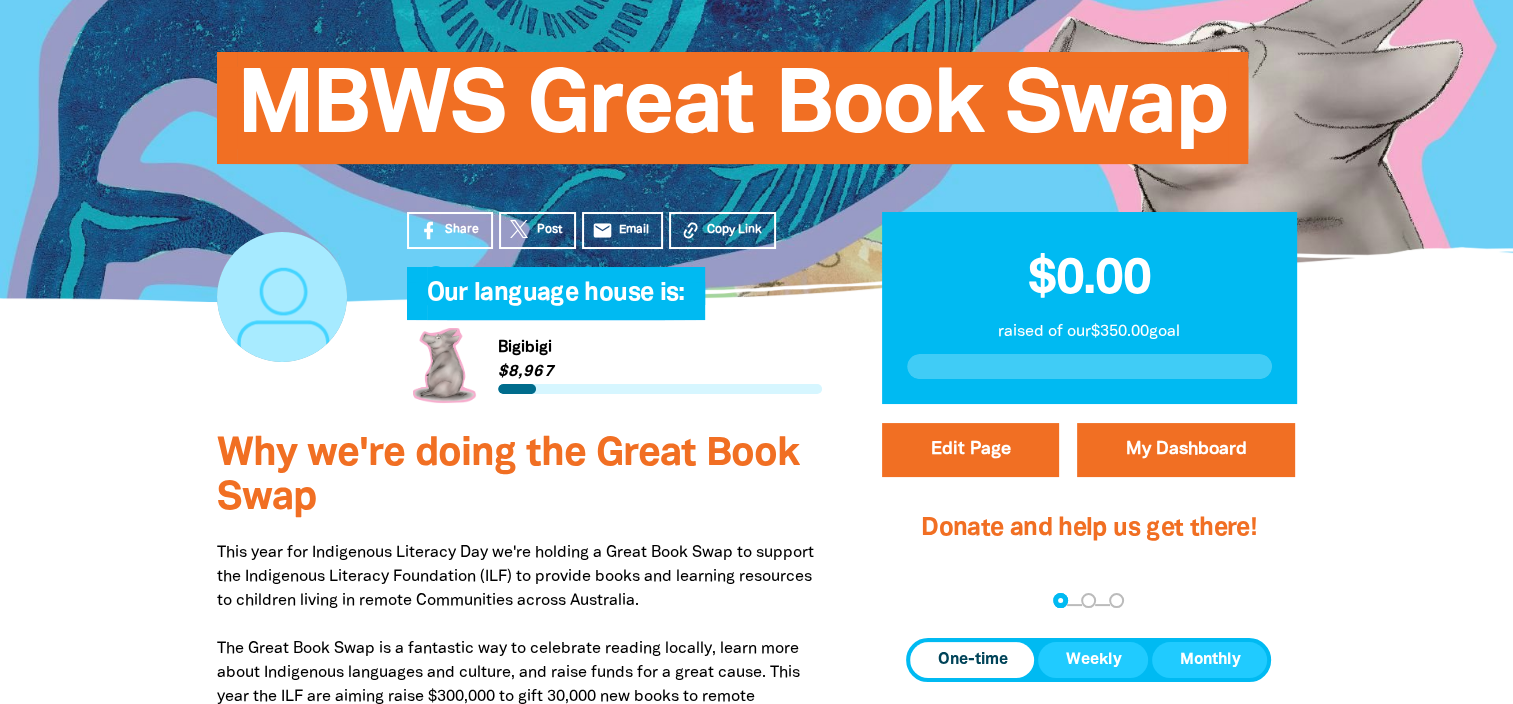scroll, scrollTop: 358, scrollLeft: 0, axis: vertical 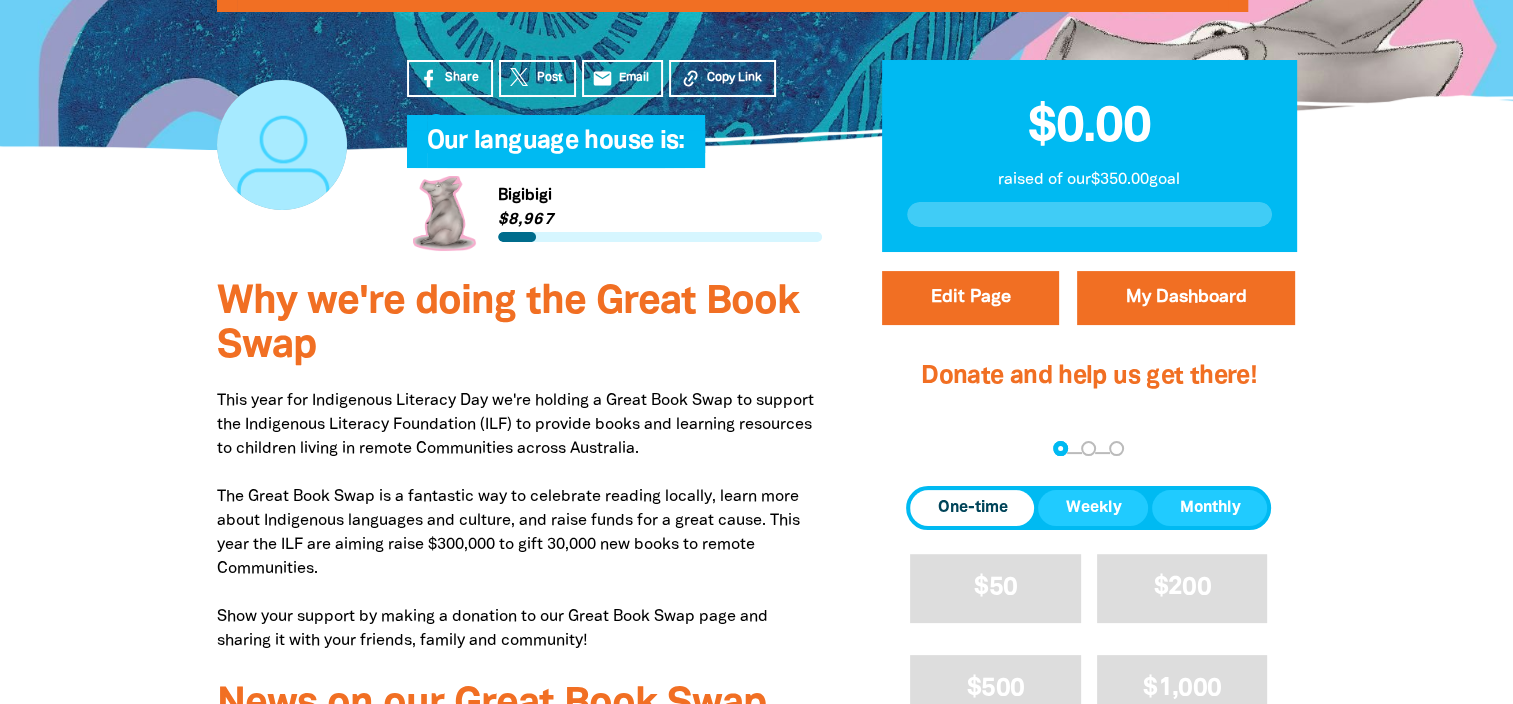 click on "This year for Indigenous Literacy Day we're holding a Great Book Swap to support the Indigenous Literacy Foundation (ILF) to provide books and learning resources to children living in remote Communities across Australia.  The Great Book Swap is a fantastic way to celebrate reading locally, learn more about Indigenous languages and culture, and raise funds for a great cause. This year the ILF are aiming raise $300,000 to gift 30,000 new books to remote Communities.  Show your support by making a donation to our Great Book Swap page and sharing it with your friends, family and community!" at bounding box center (519, 521) 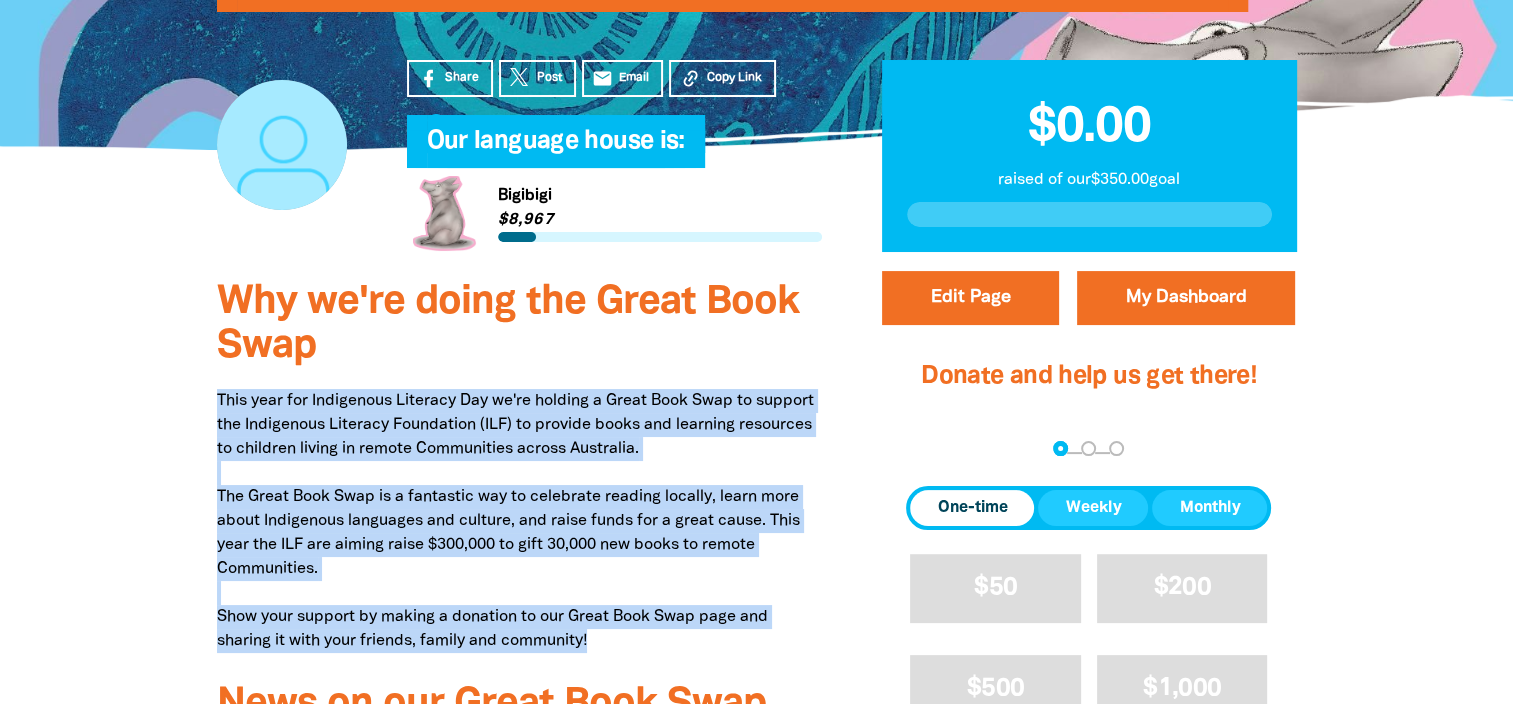 drag, startPoint x: 220, startPoint y: 399, endPoint x: 752, endPoint y: 633, distance: 581.1884 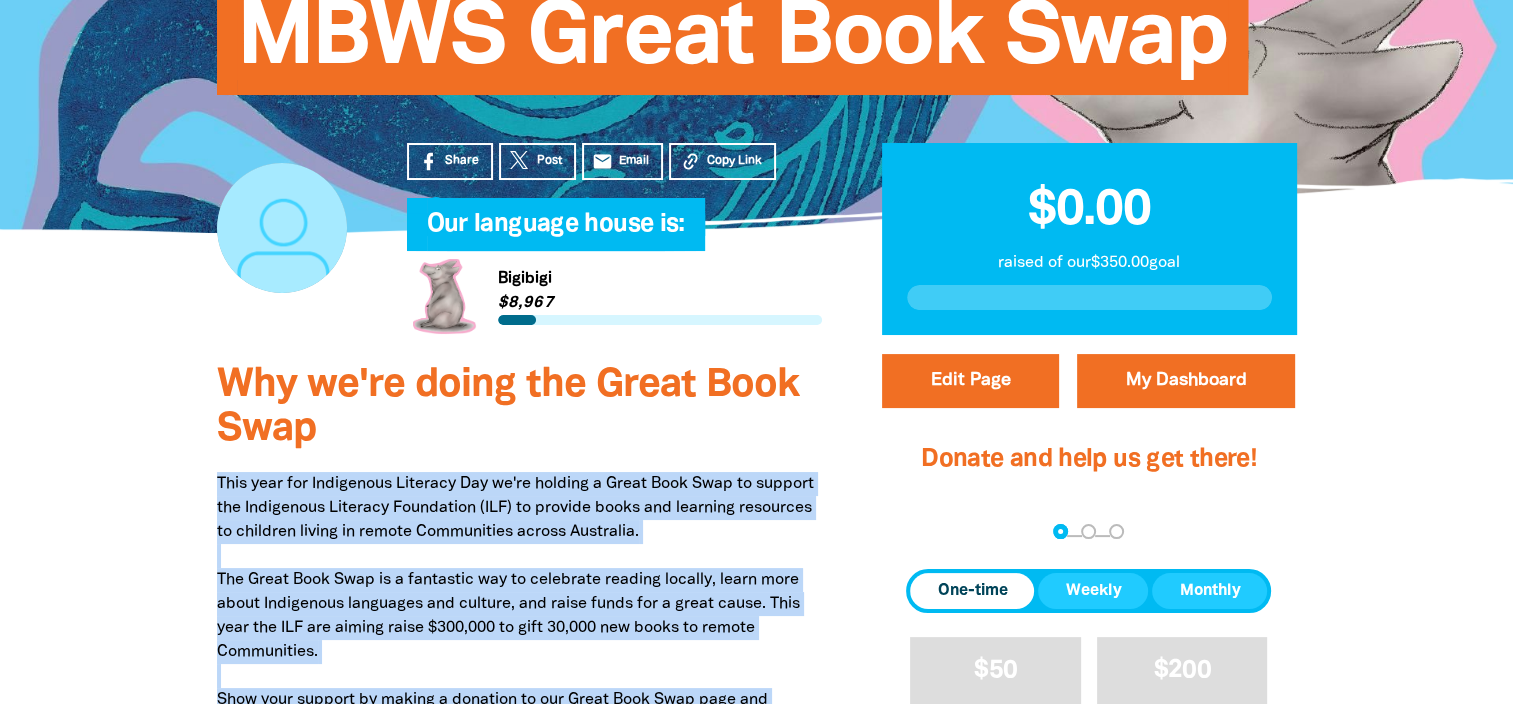 scroll, scrollTop: 0, scrollLeft: 0, axis: both 